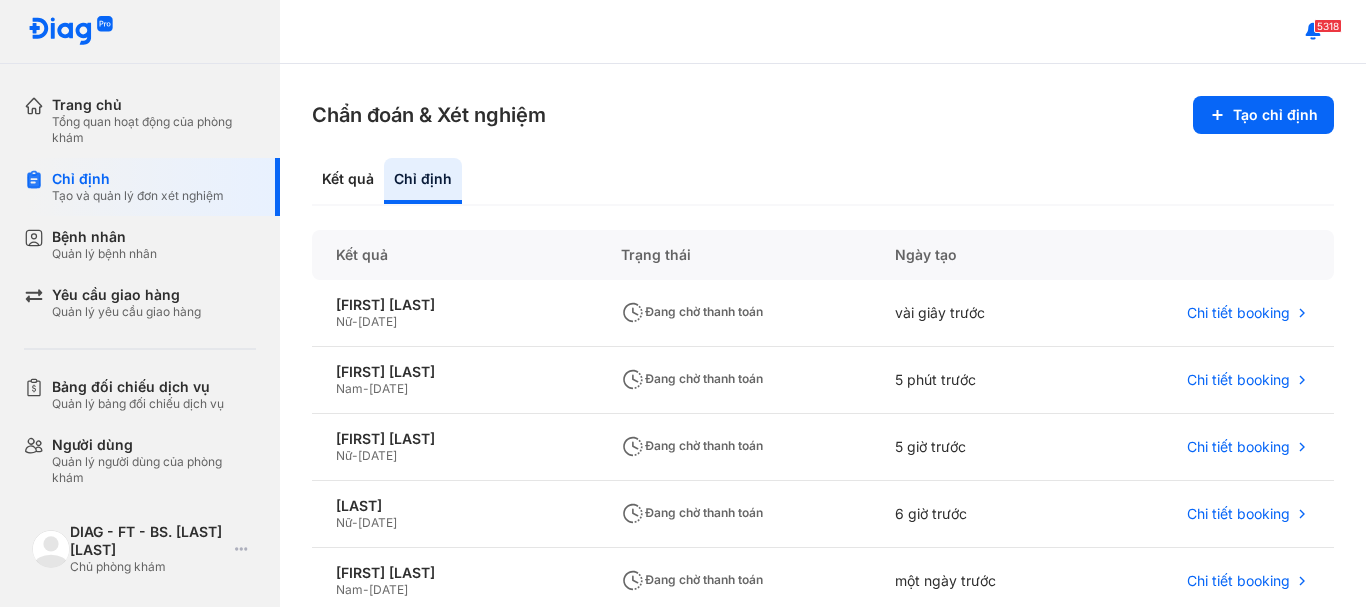 scroll, scrollTop: 0, scrollLeft: 0, axis: both 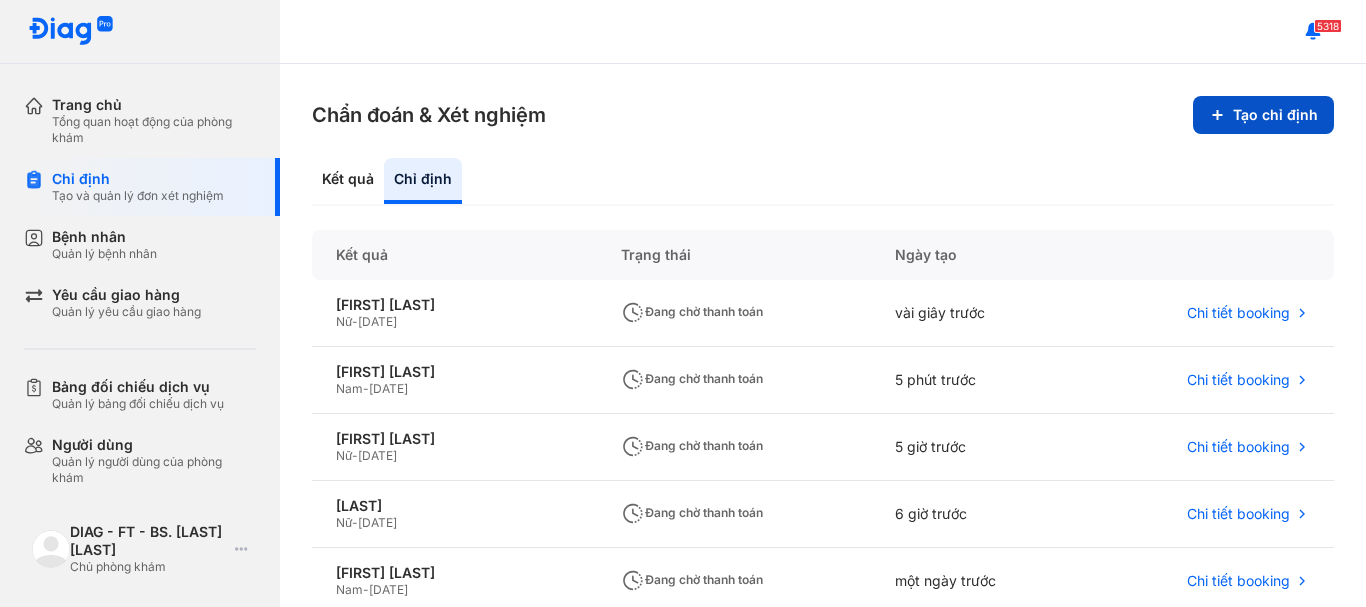 click on "Tạo chỉ định" at bounding box center [1263, 115] 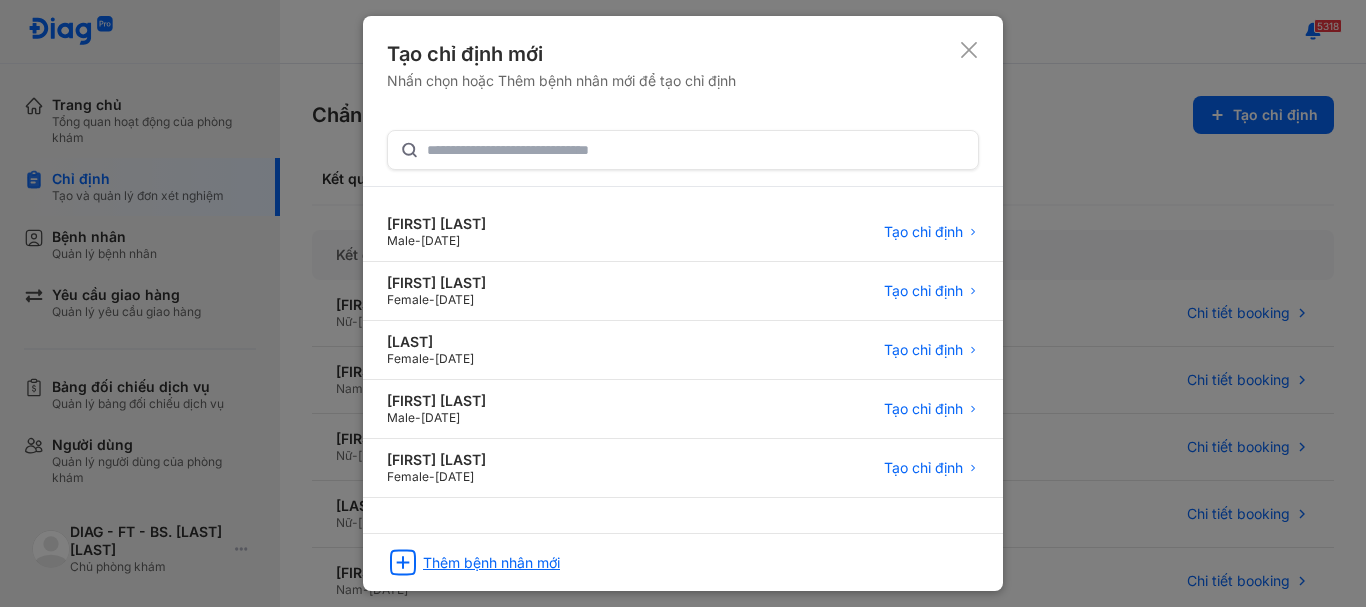 click on "Thêm bệnh nhân mới" at bounding box center (491, 563) 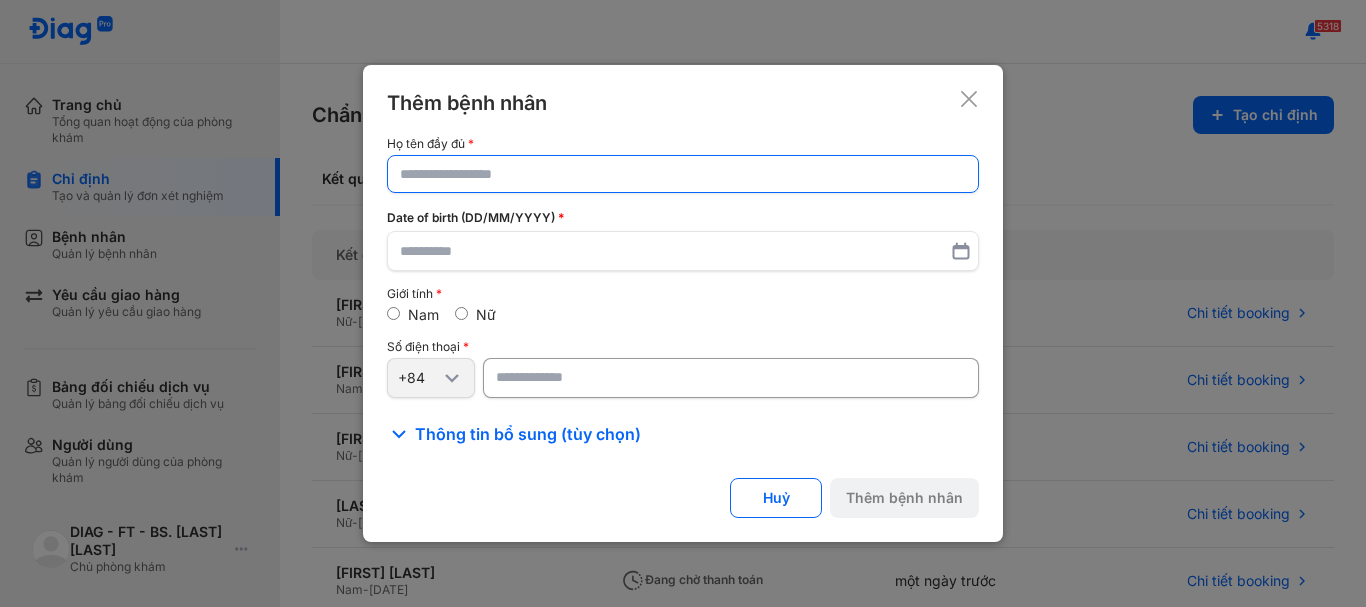 click 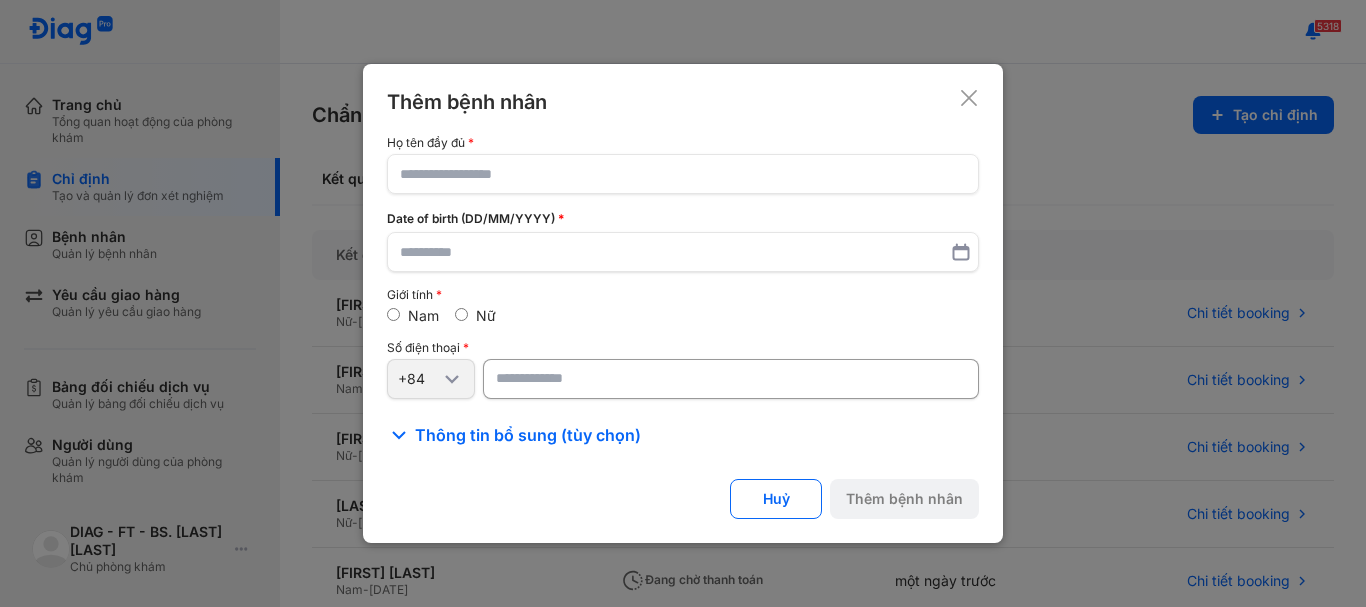 click 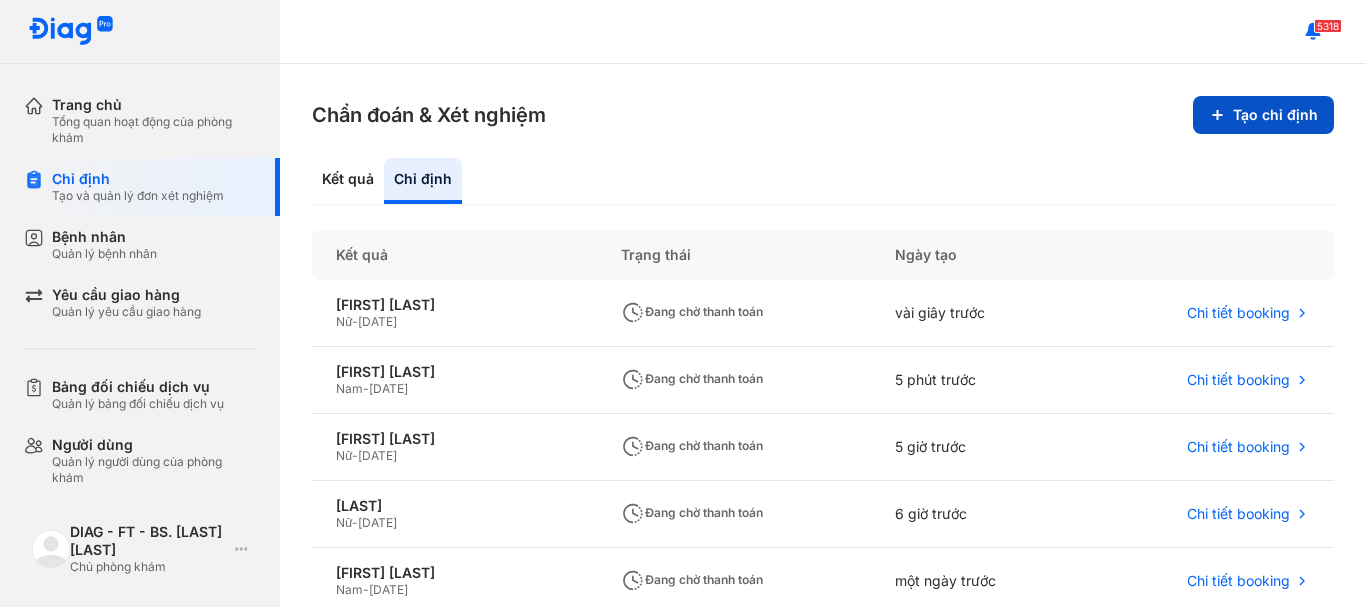 click on "Tạo chỉ định" at bounding box center [1263, 115] 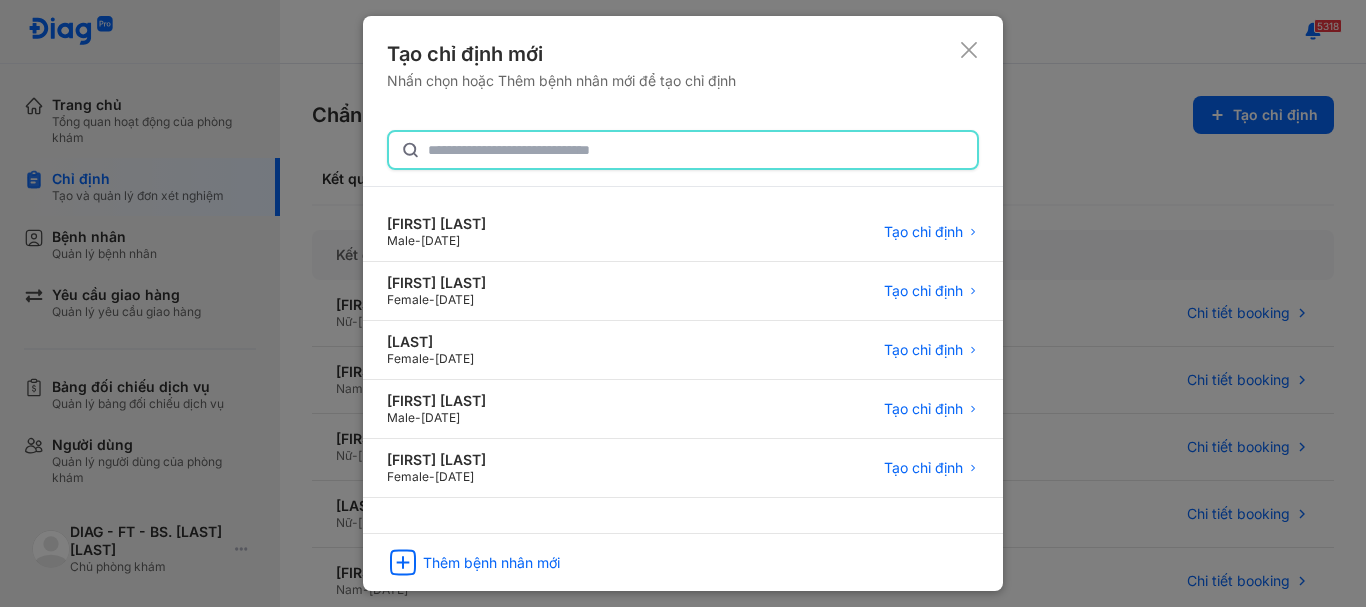 click 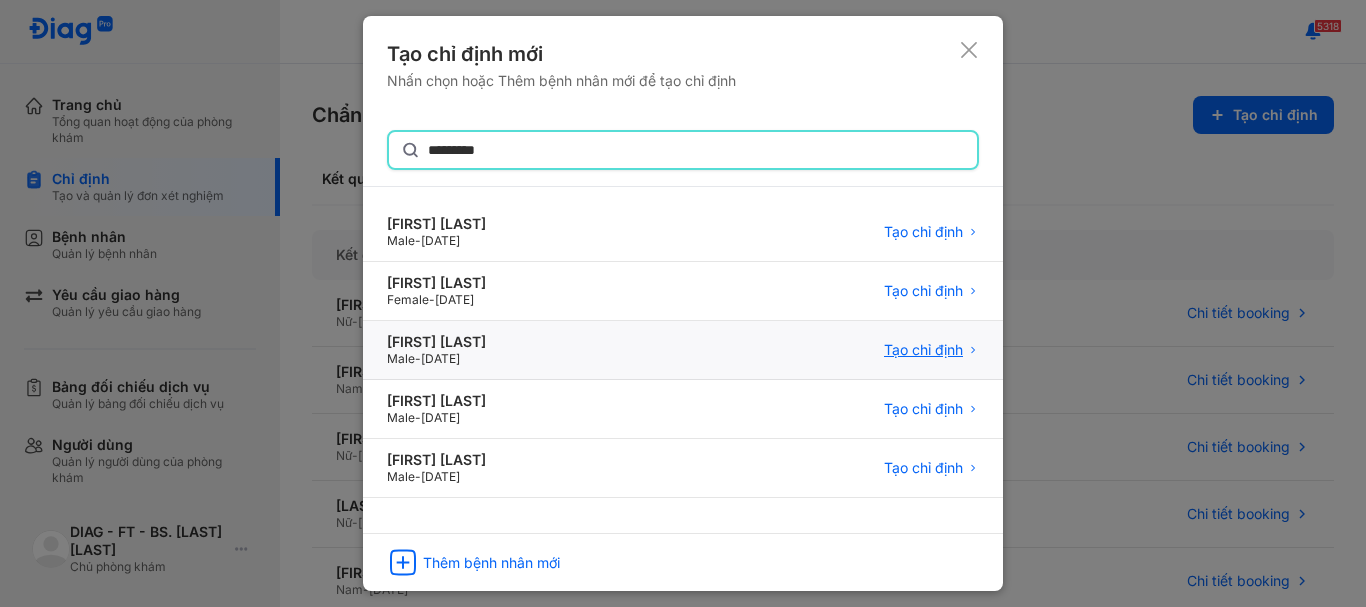type on "*********" 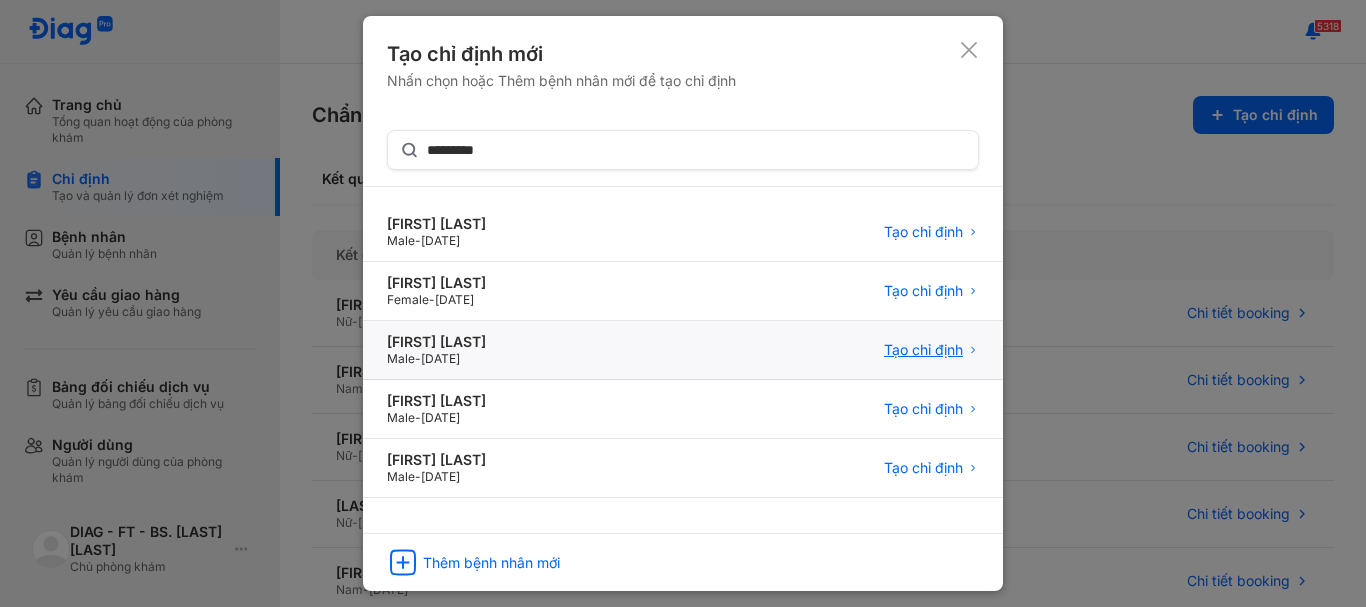 click on "Tạo chỉ định" at bounding box center (923, 350) 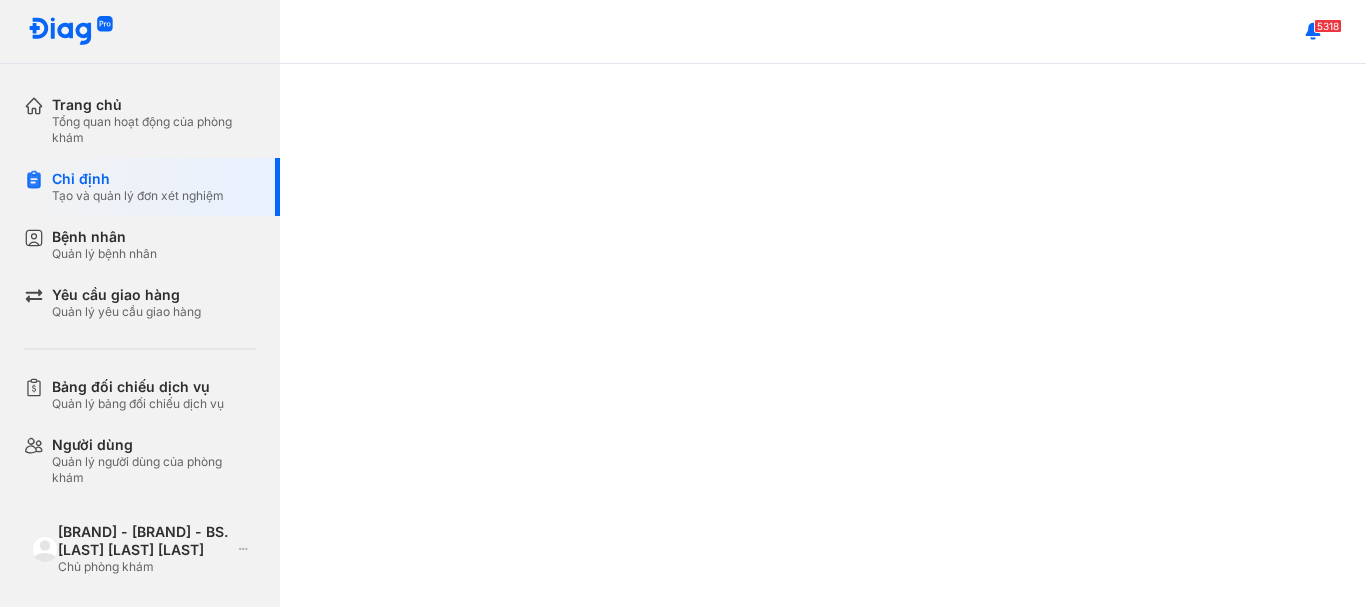scroll, scrollTop: 0, scrollLeft: 0, axis: both 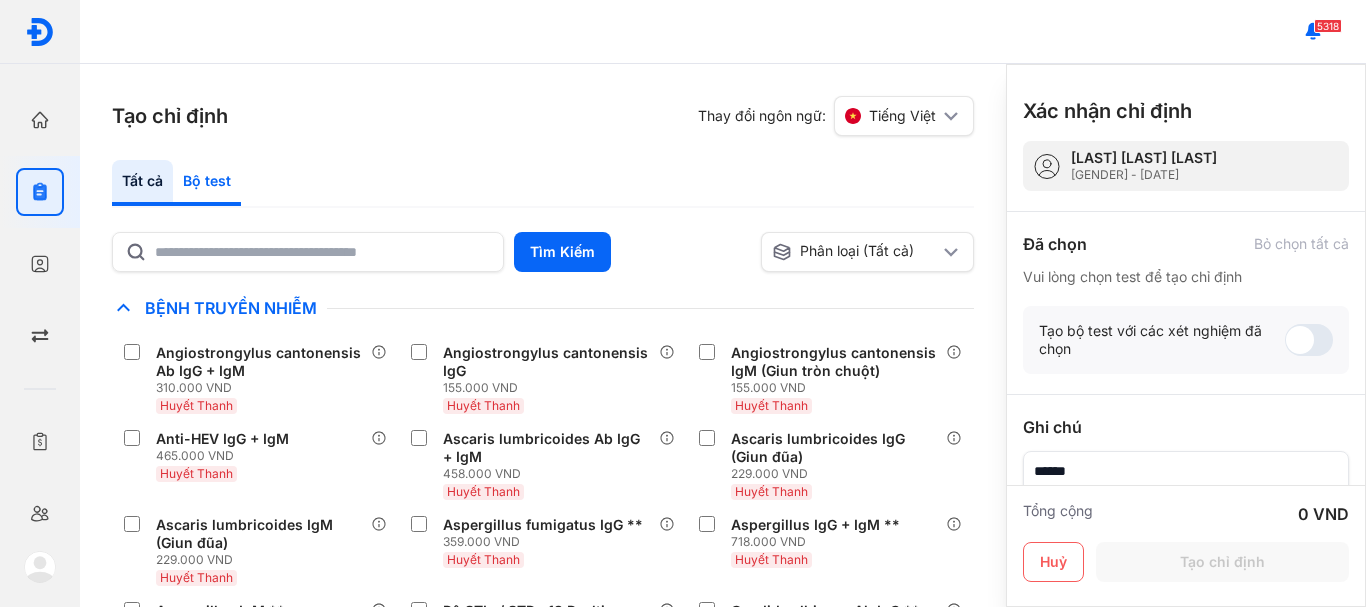 click on "Bộ test" 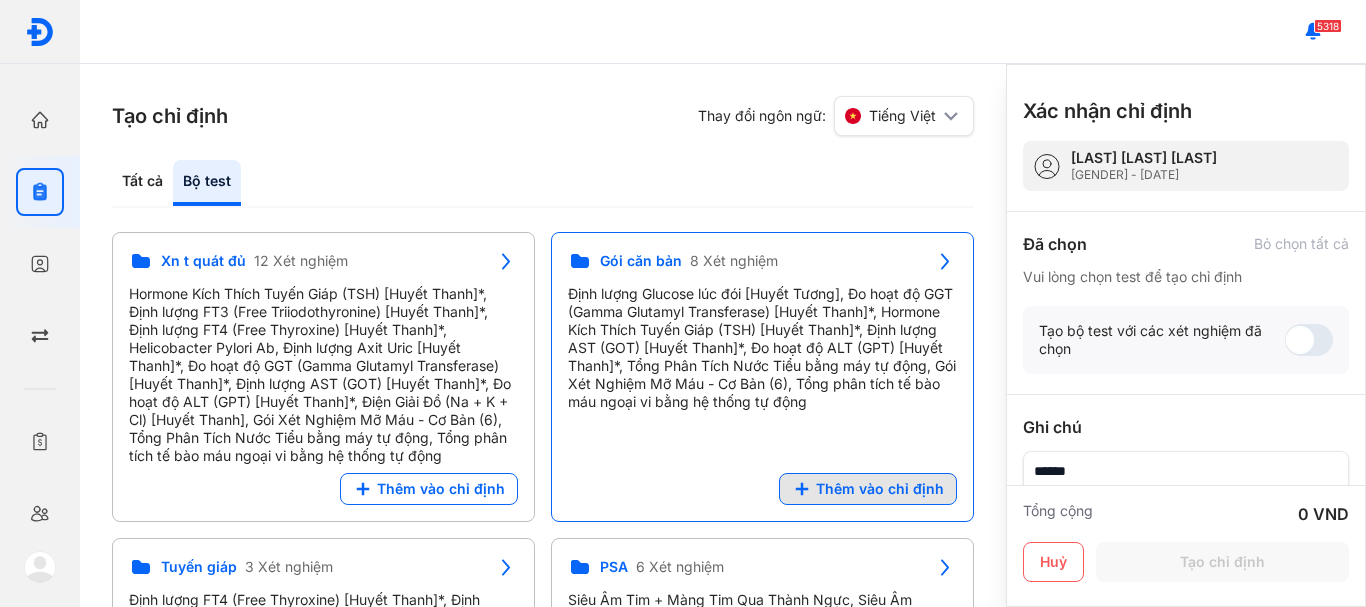 click on "Thêm vào chỉ định" 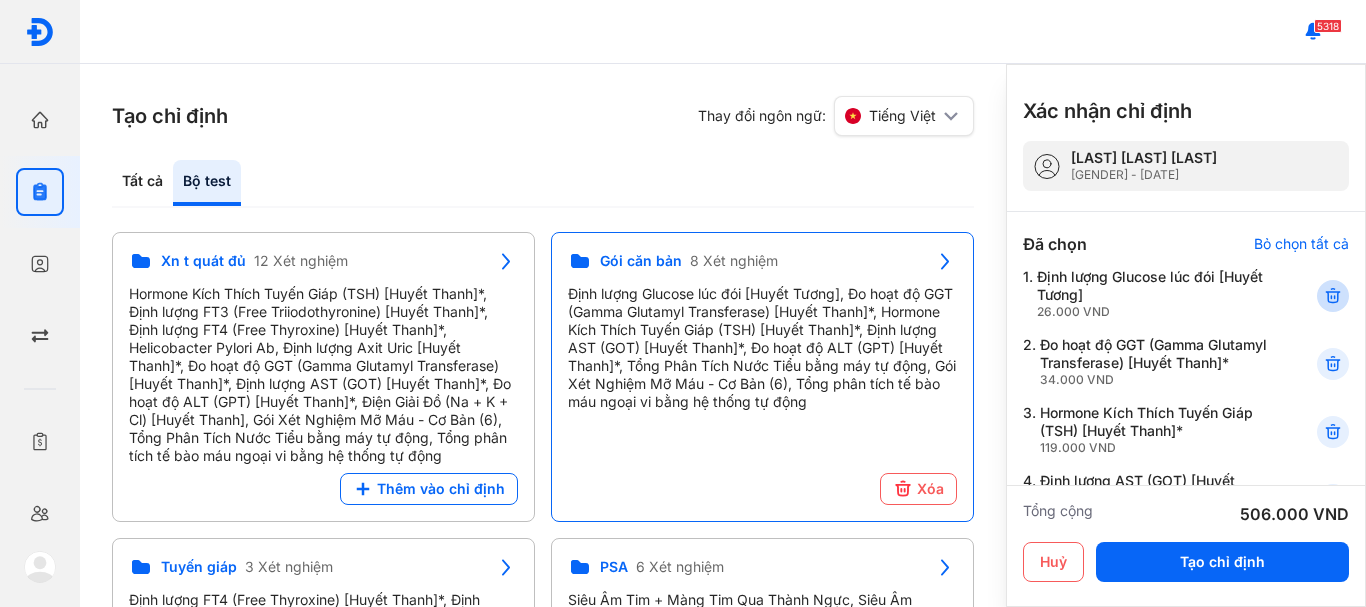 click 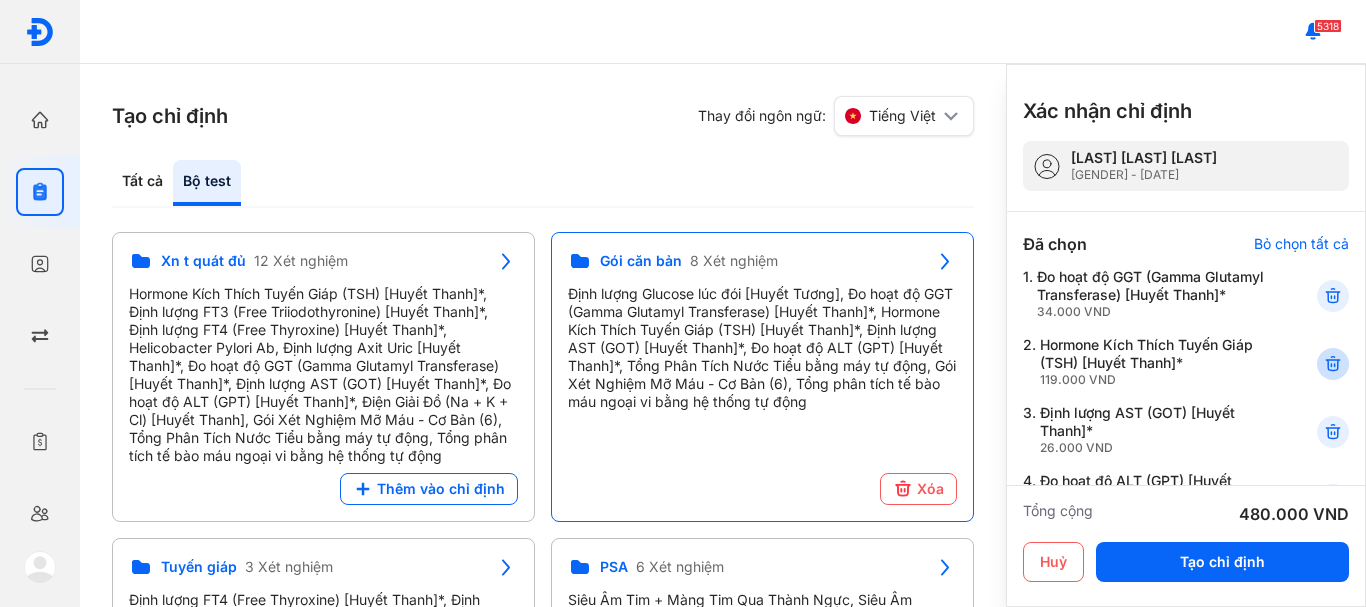 click 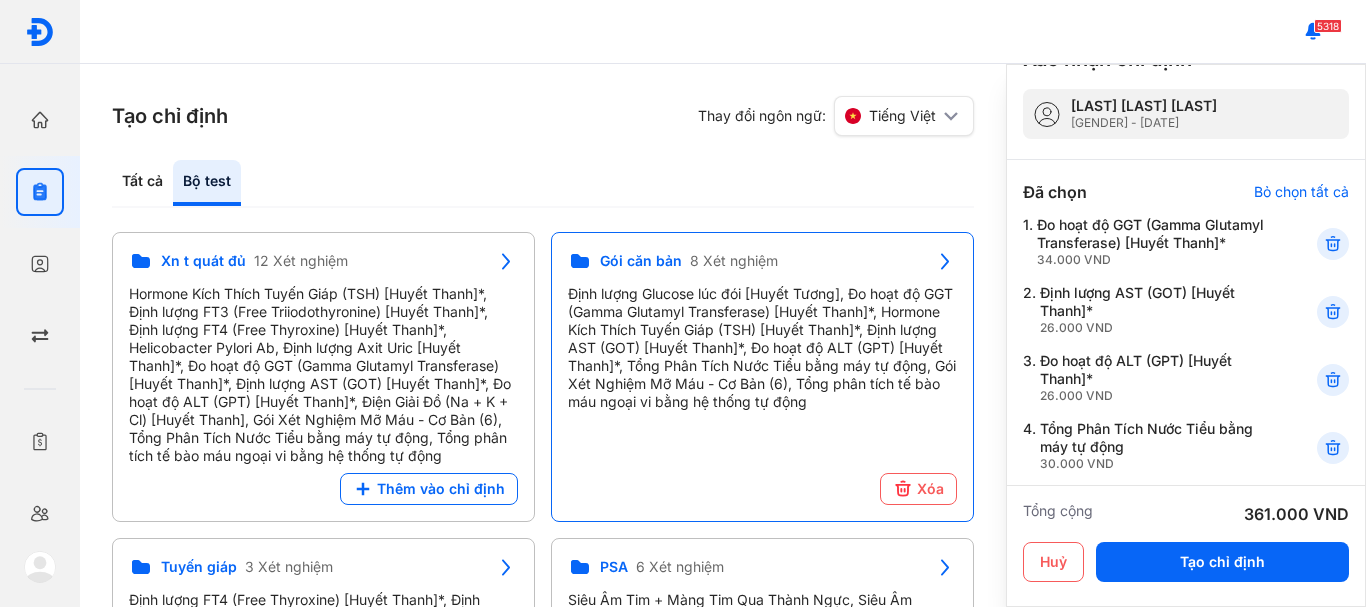 scroll, scrollTop: 100, scrollLeft: 0, axis: vertical 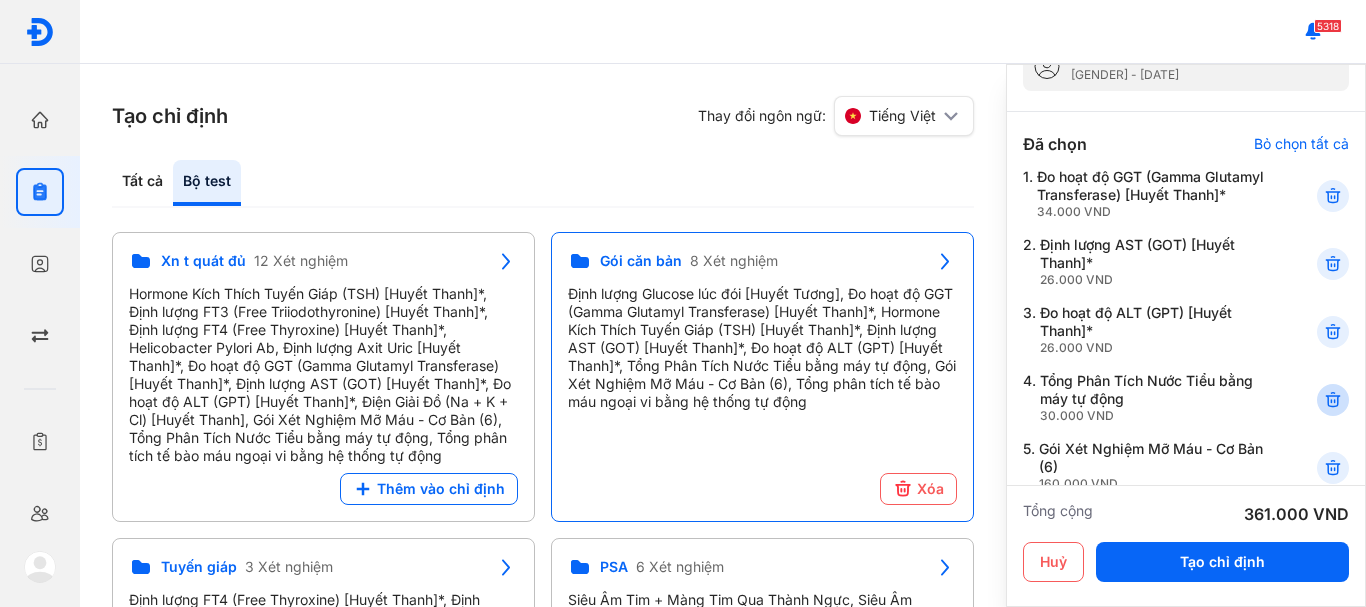 click 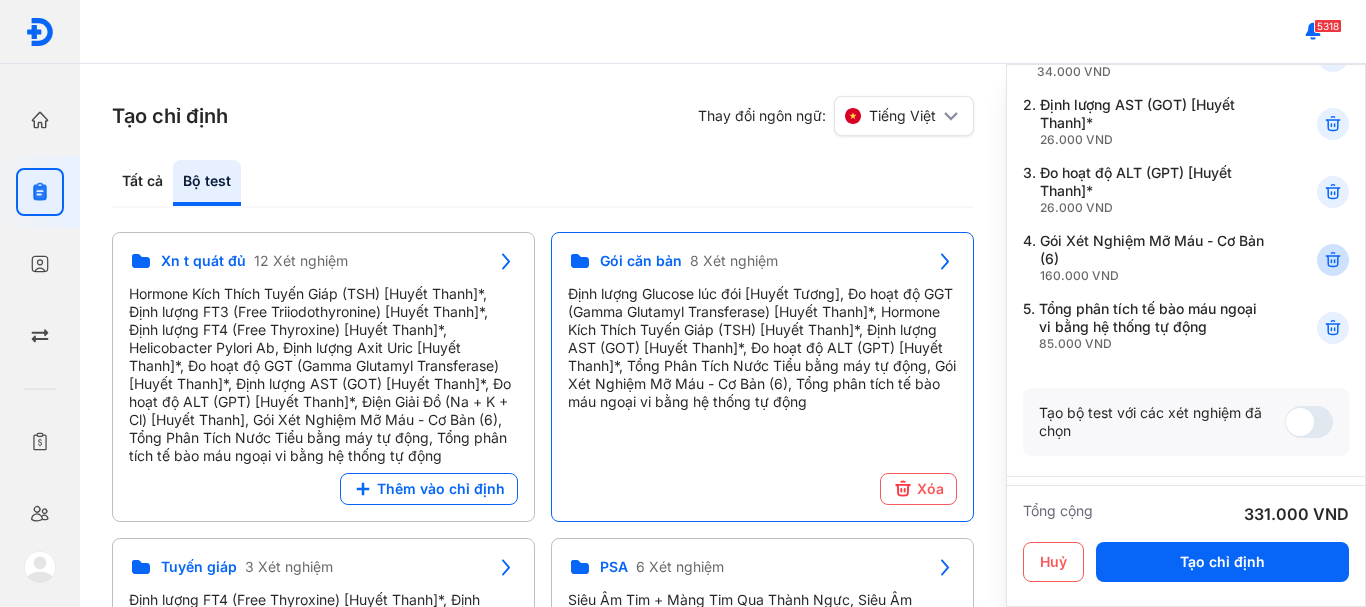 scroll, scrollTop: 300, scrollLeft: 0, axis: vertical 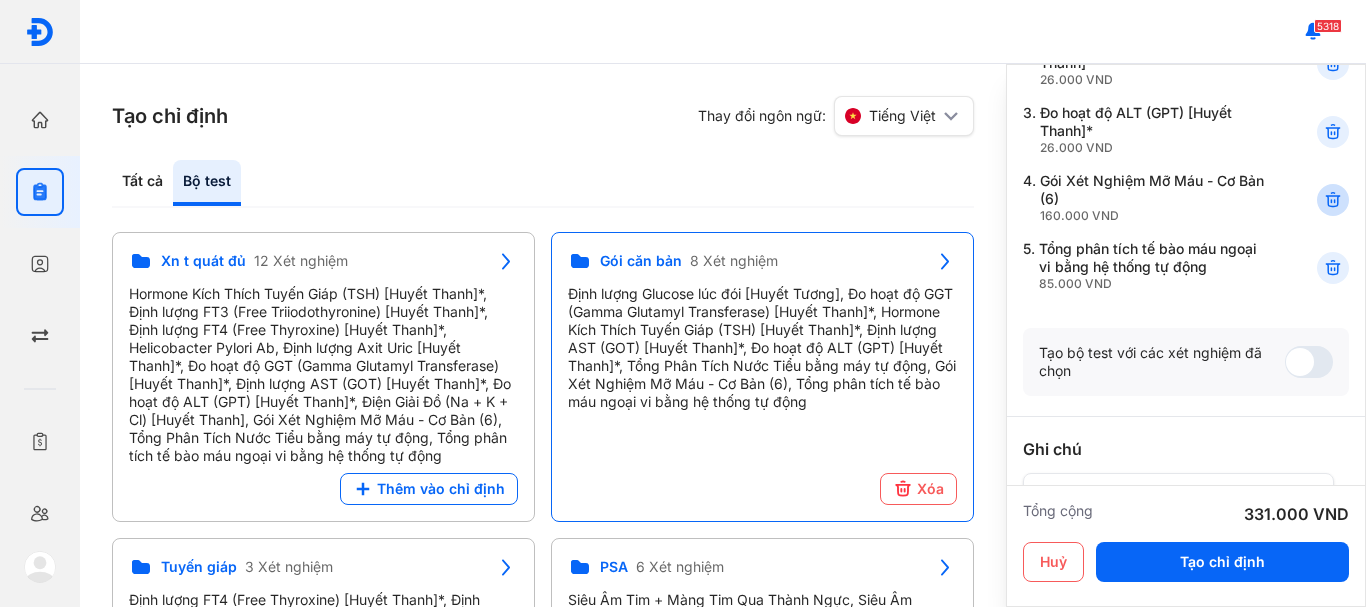 click 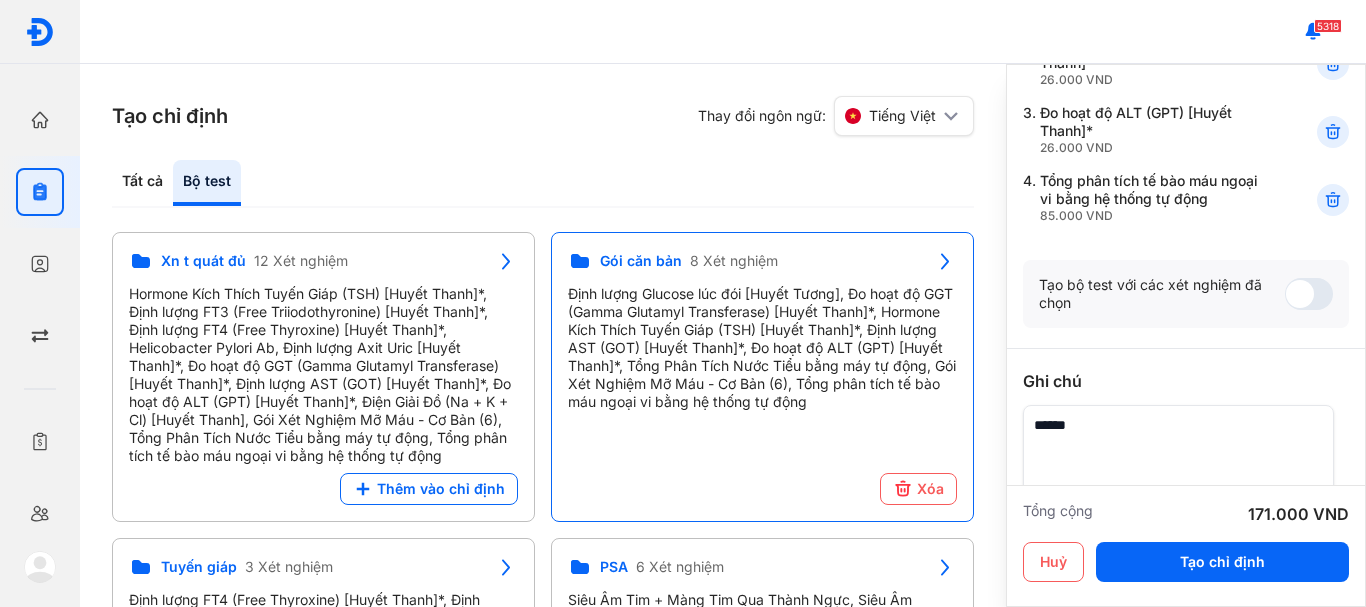 scroll, scrollTop: 282, scrollLeft: 0, axis: vertical 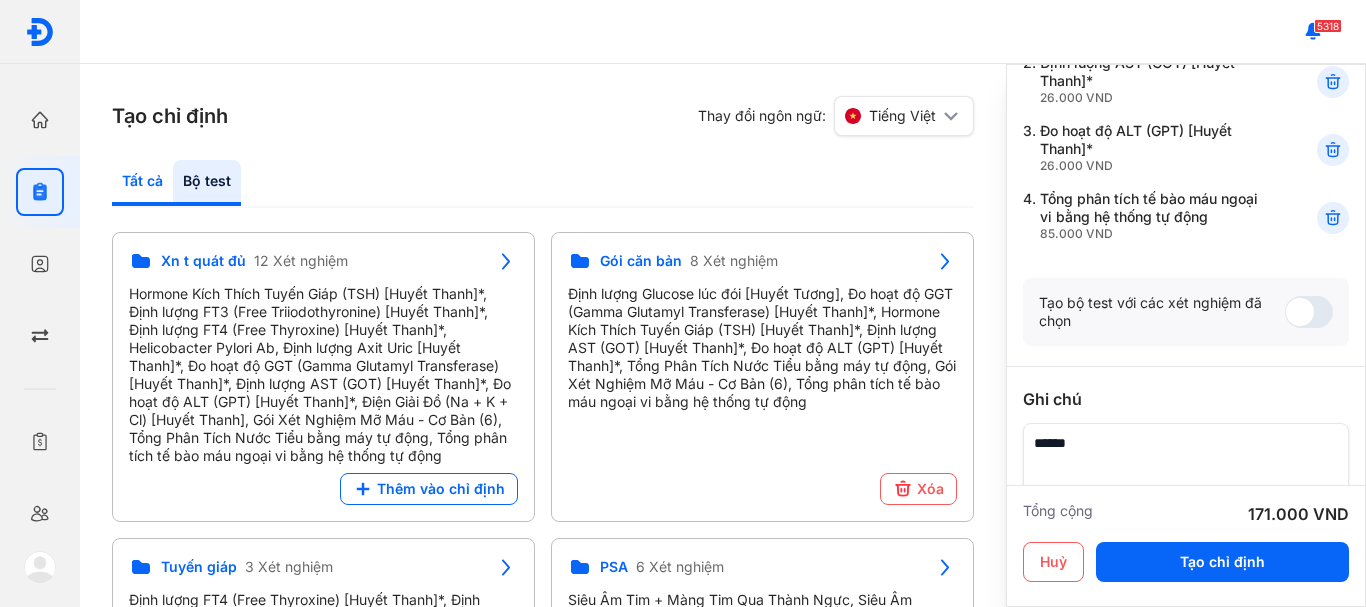 click on "Tất cả" 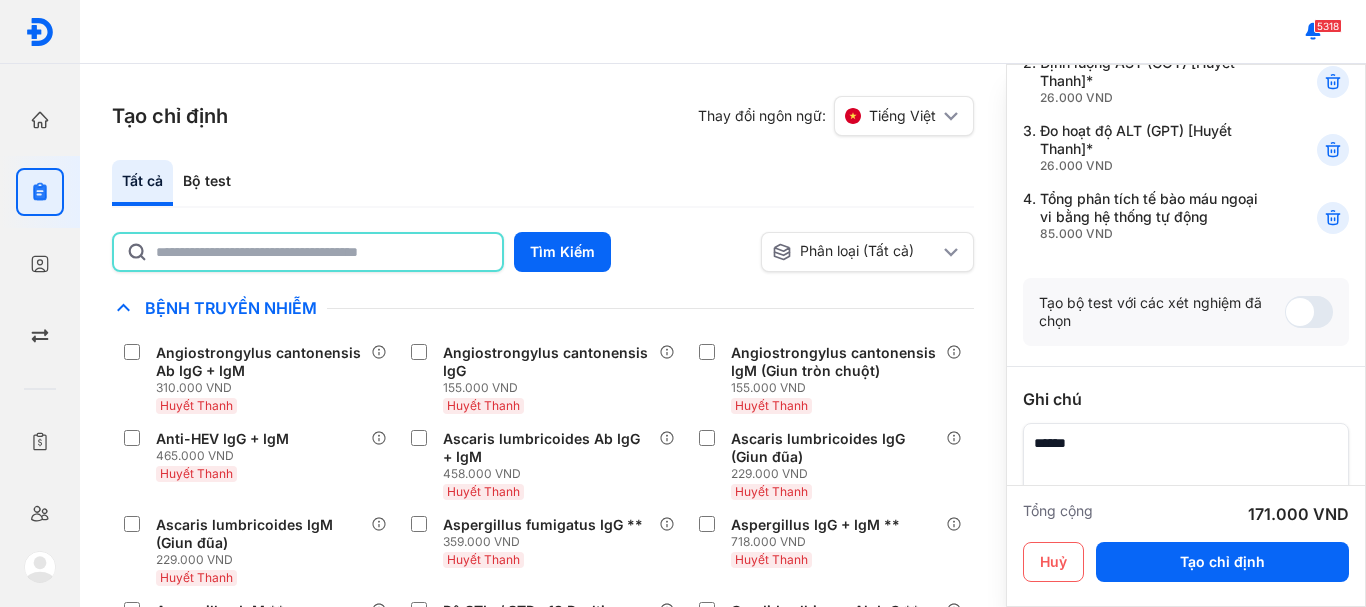 click 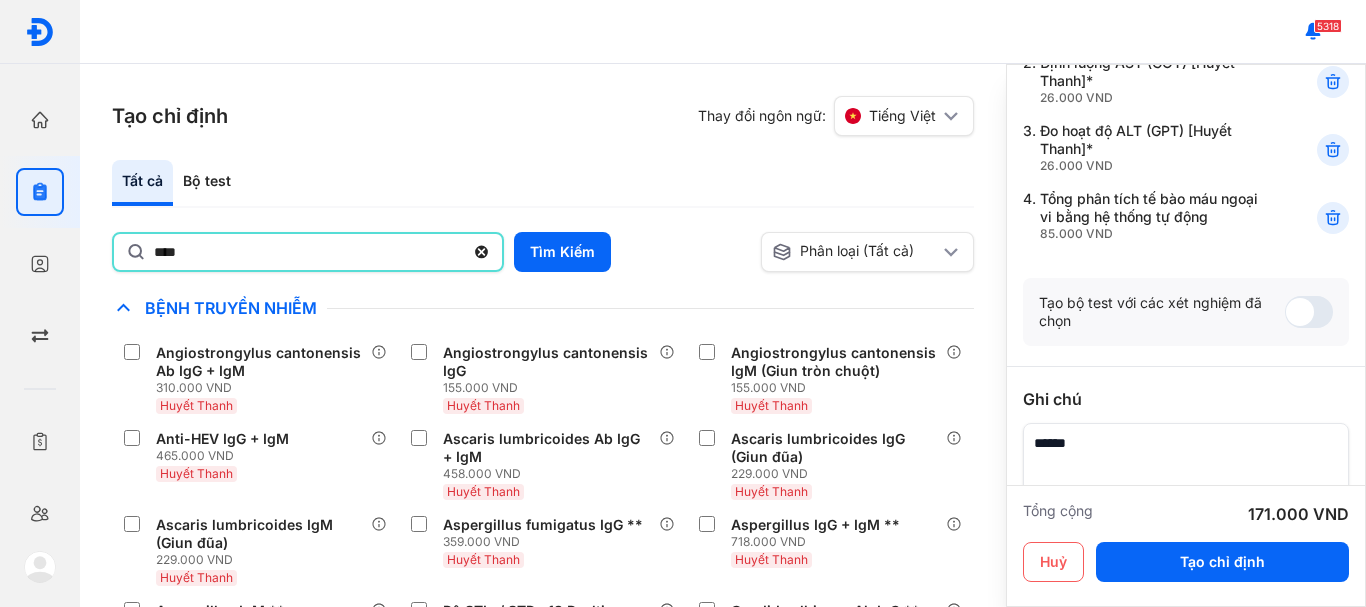 type on "********" 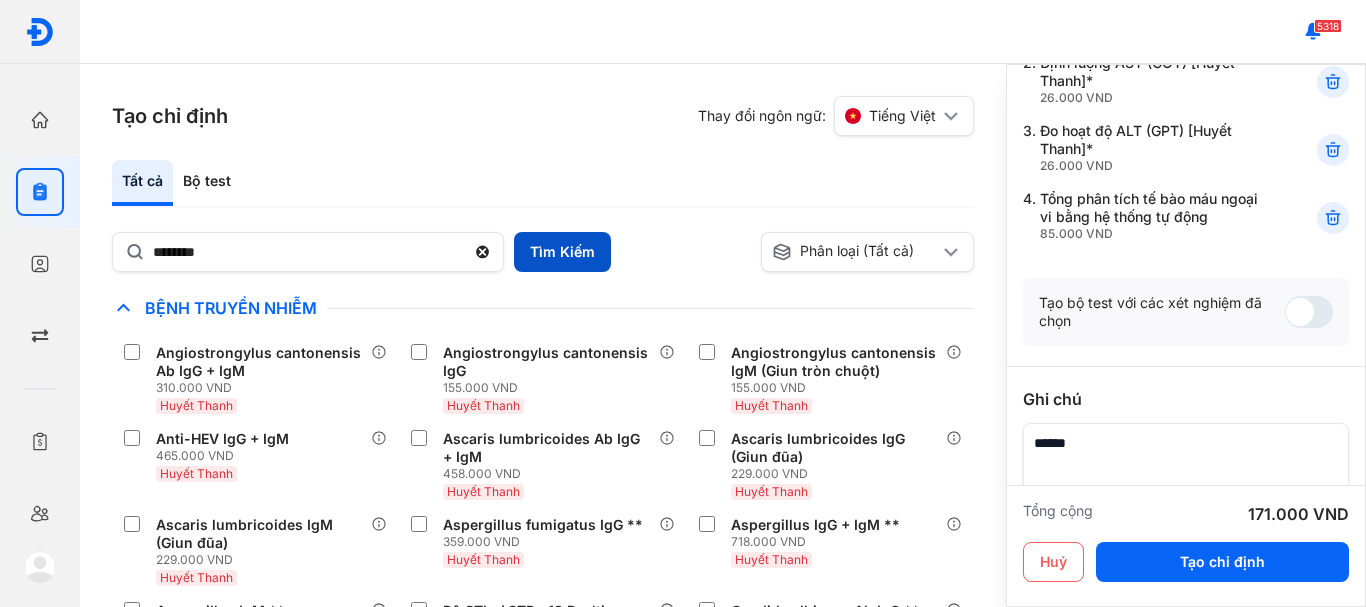 click on "Tìm Kiếm" at bounding box center [562, 252] 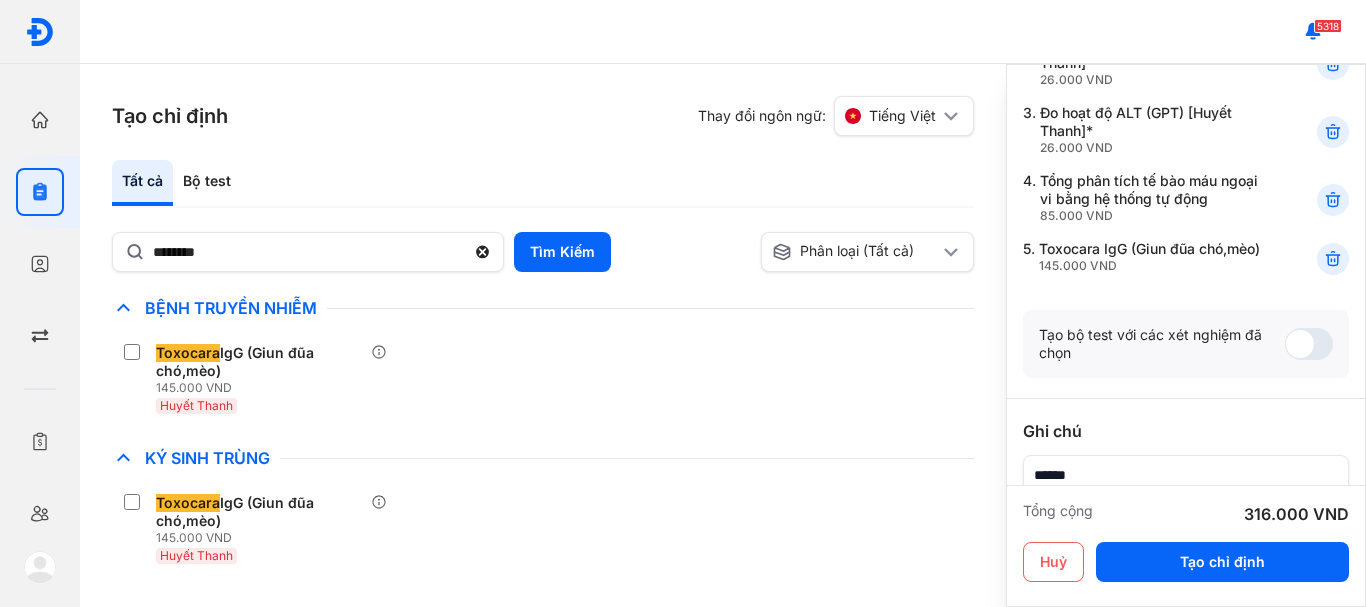 scroll, scrollTop: 282, scrollLeft: 0, axis: vertical 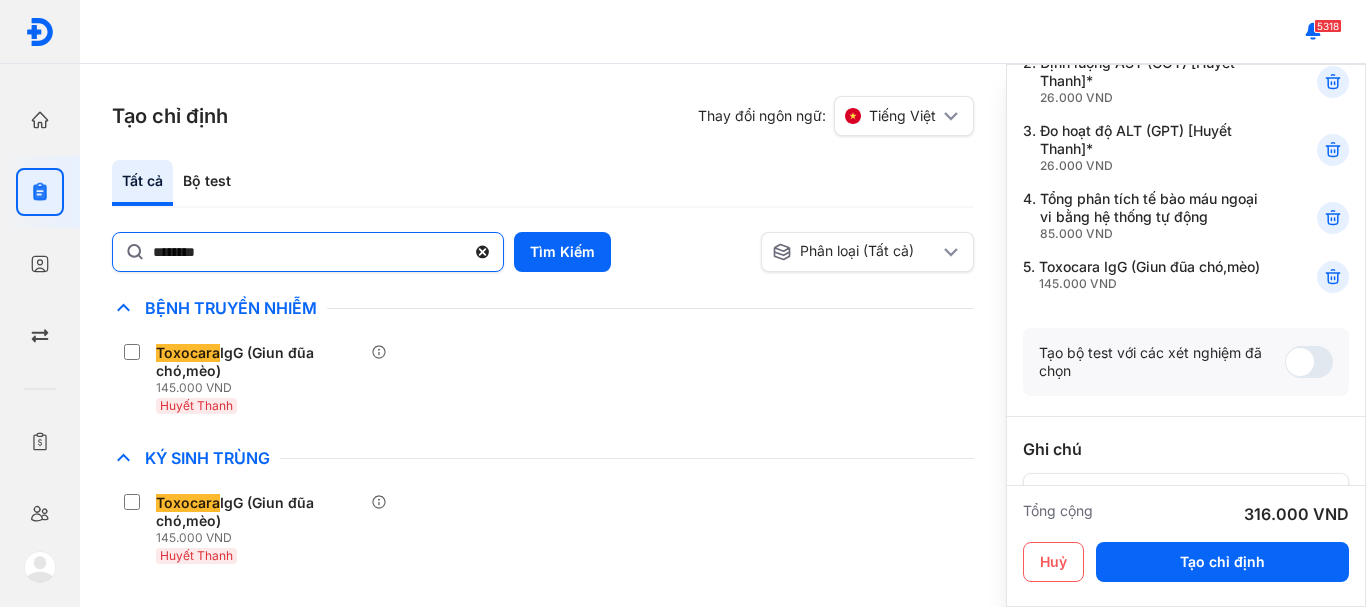 click 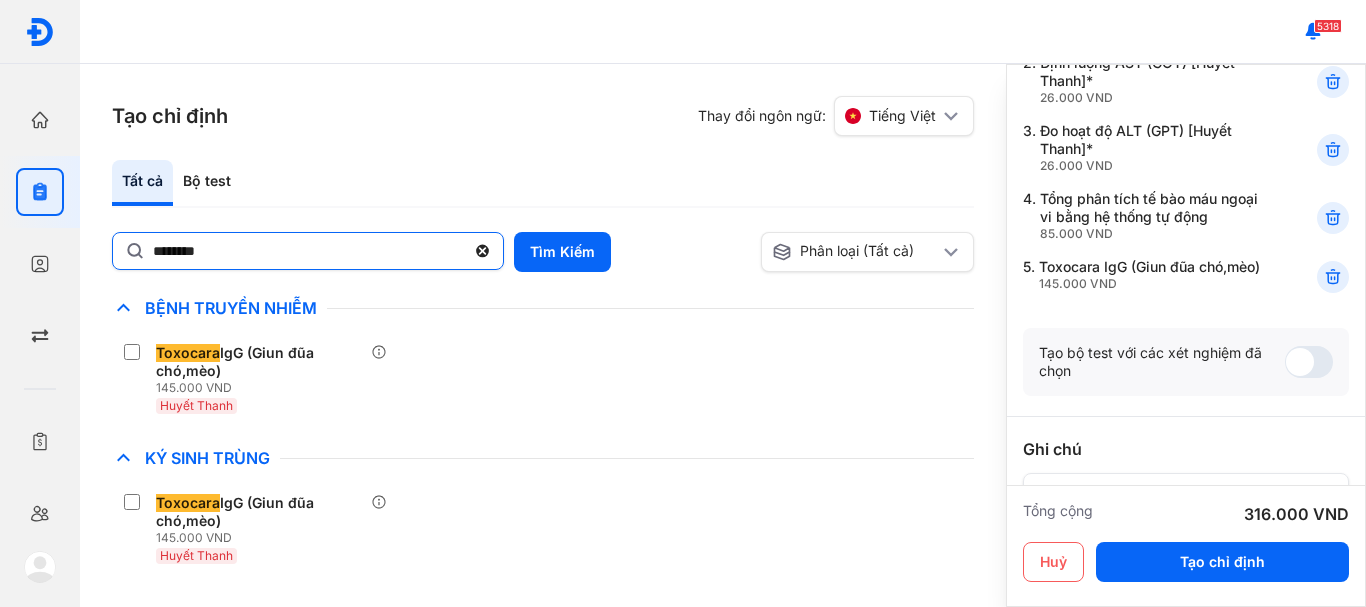 click on "********" 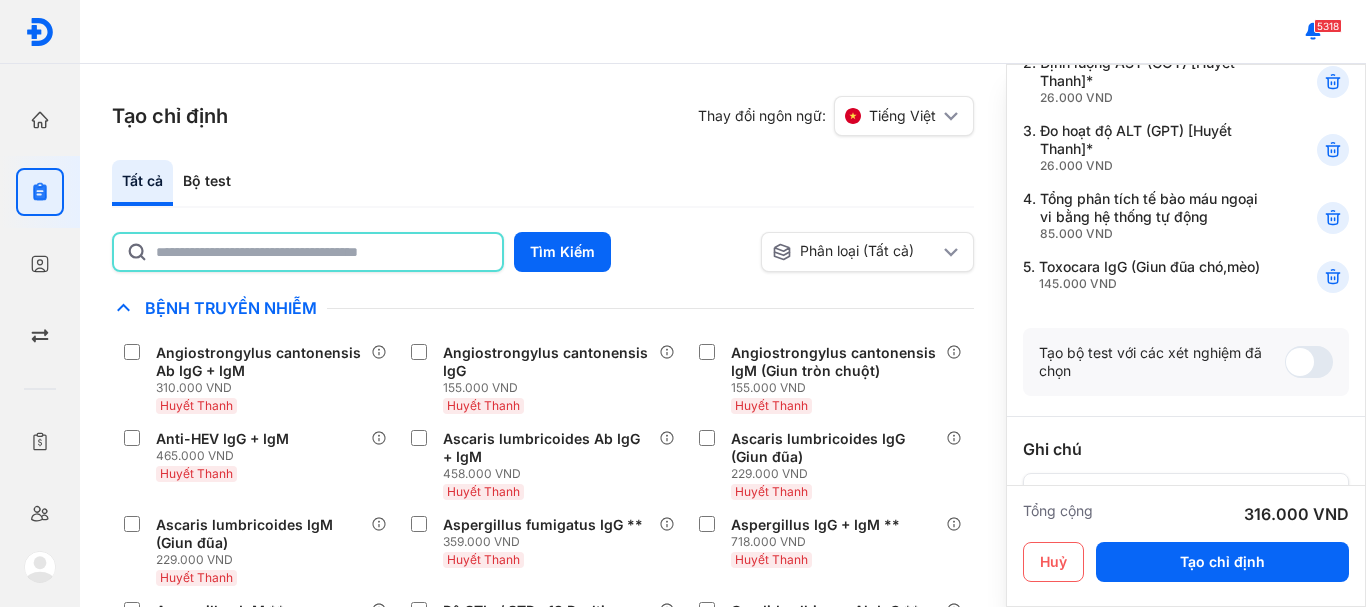 click 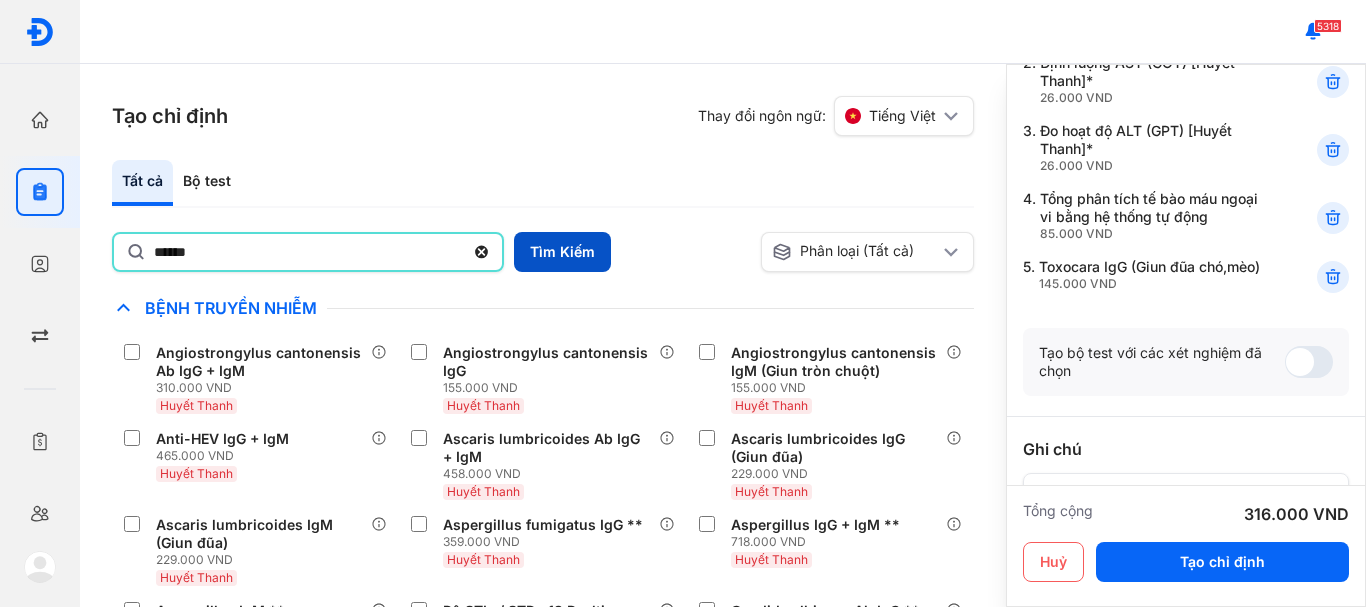 type on "******" 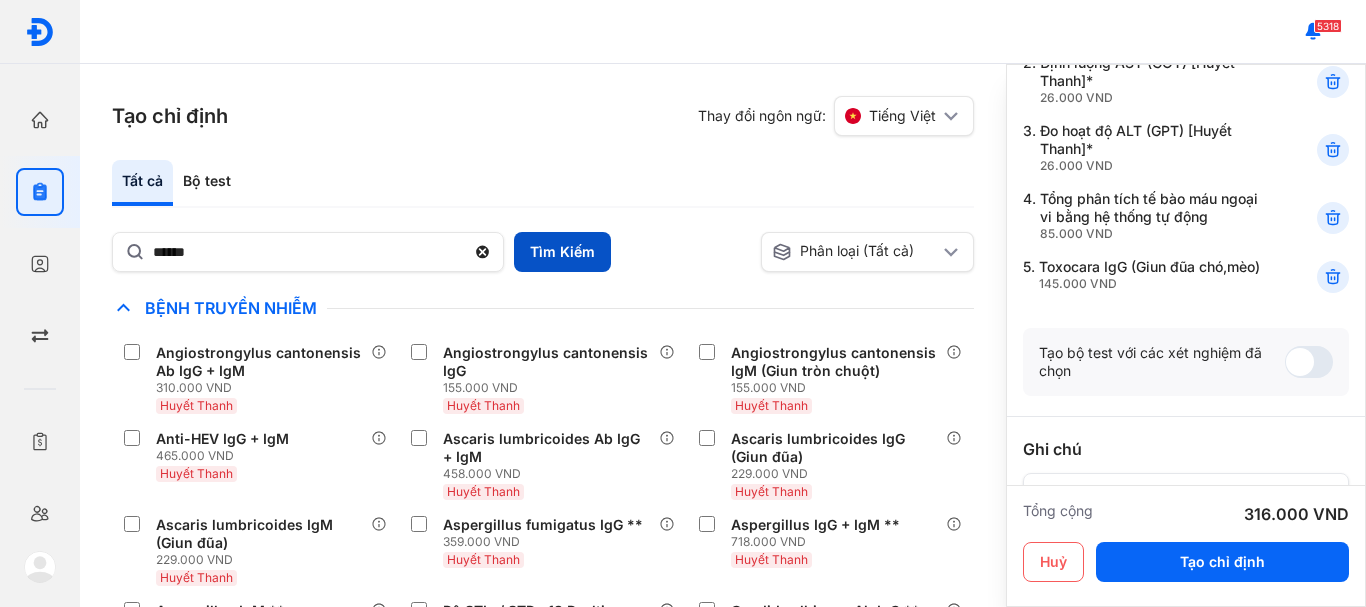 click on "Tìm Kiếm" at bounding box center (562, 252) 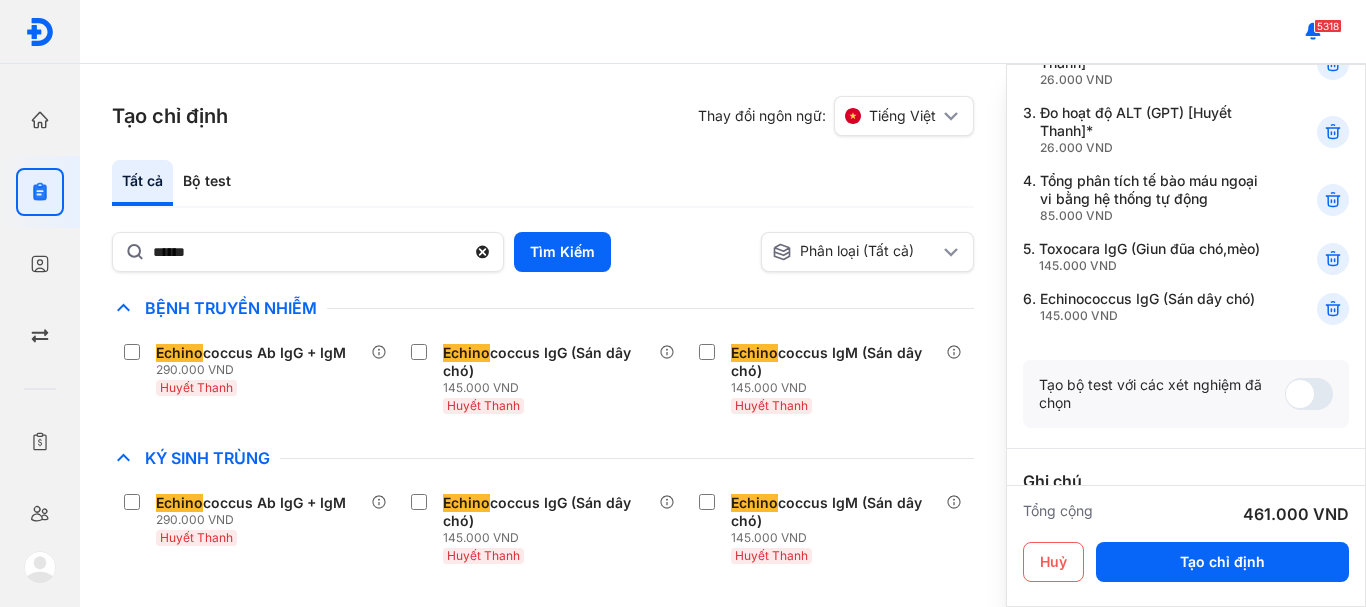 scroll, scrollTop: 282, scrollLeft: 0, axis: vertical 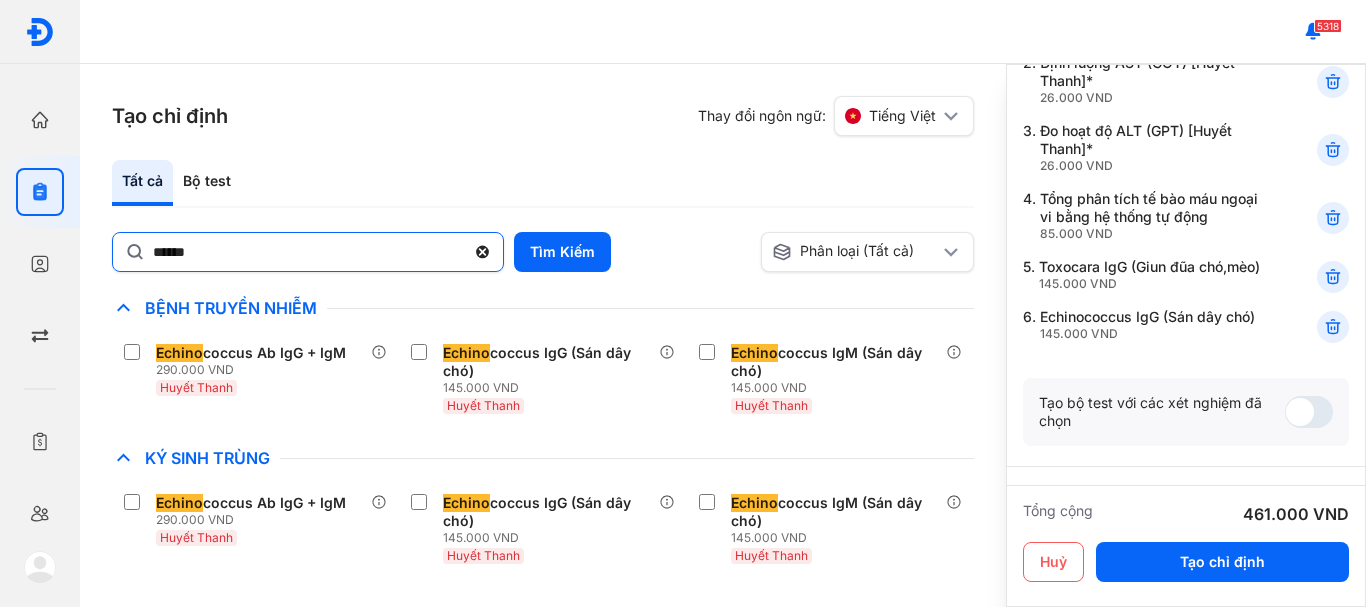 click 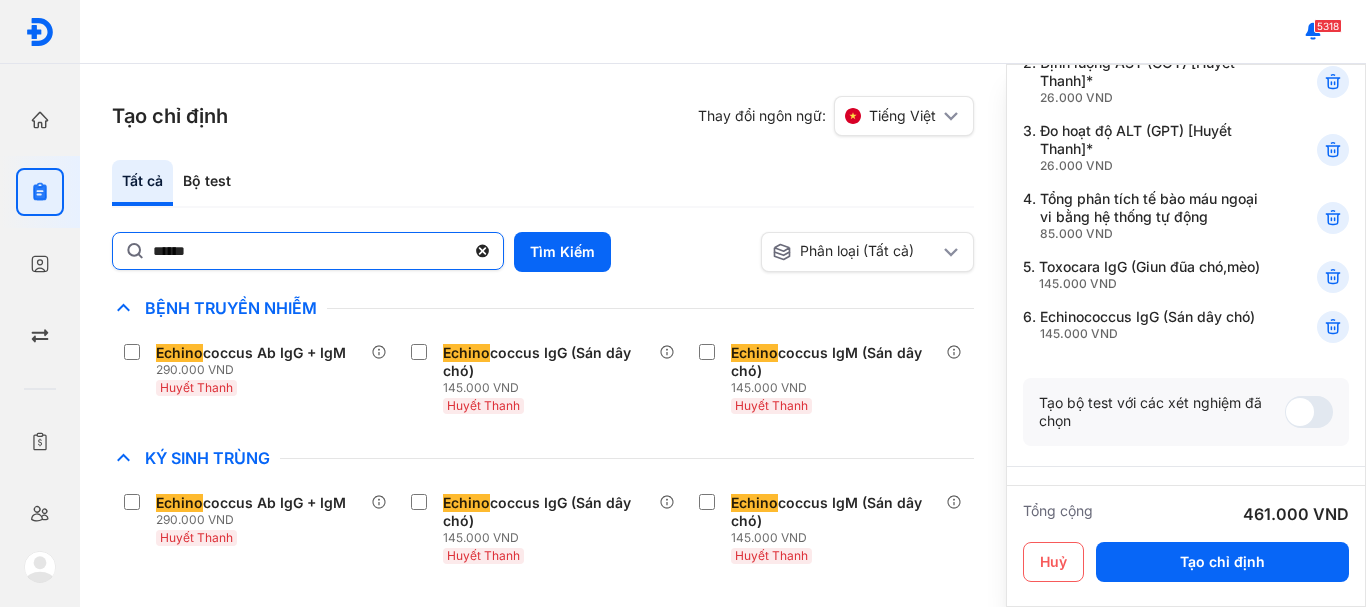 click on "******" 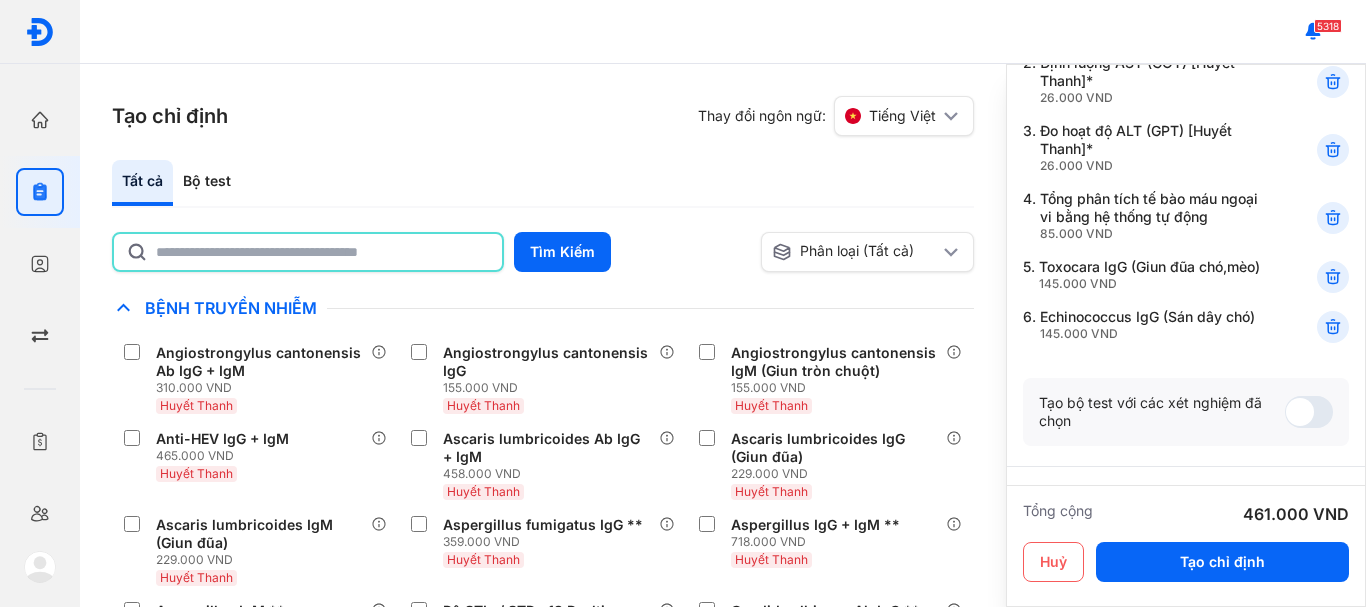 scroll, scrollTop: 300, scrollLeft: 0, axis: vertical 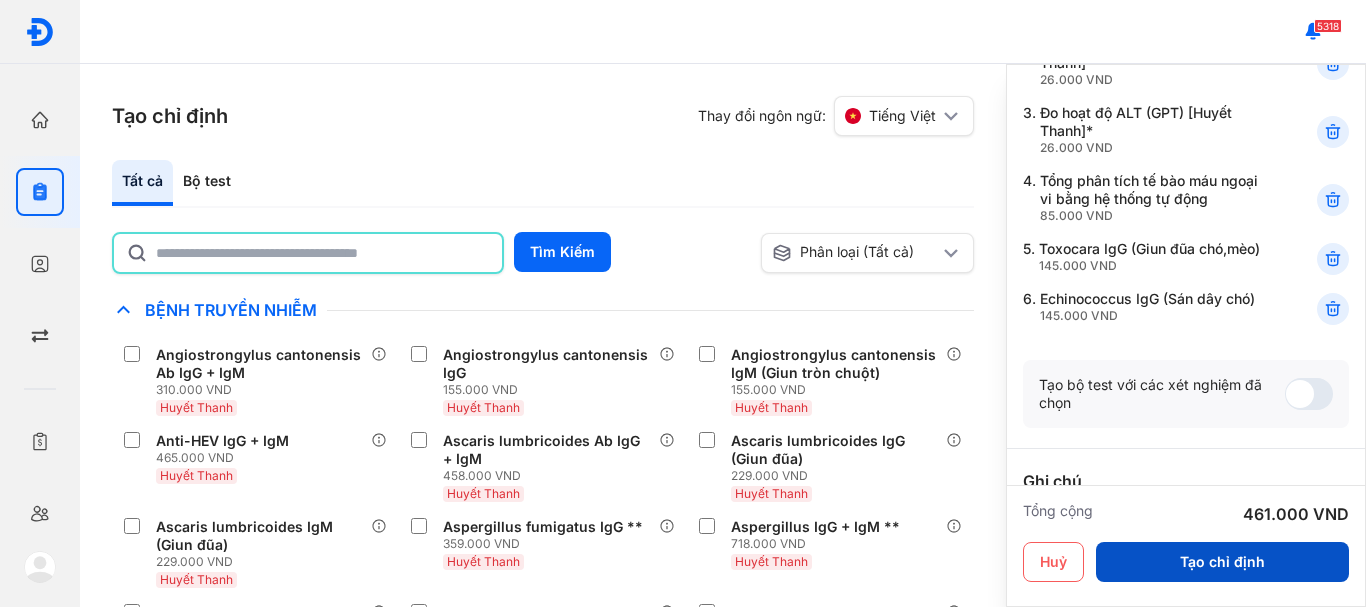 click on "Tạo chỉ định" at bounding box center (1222, 562) 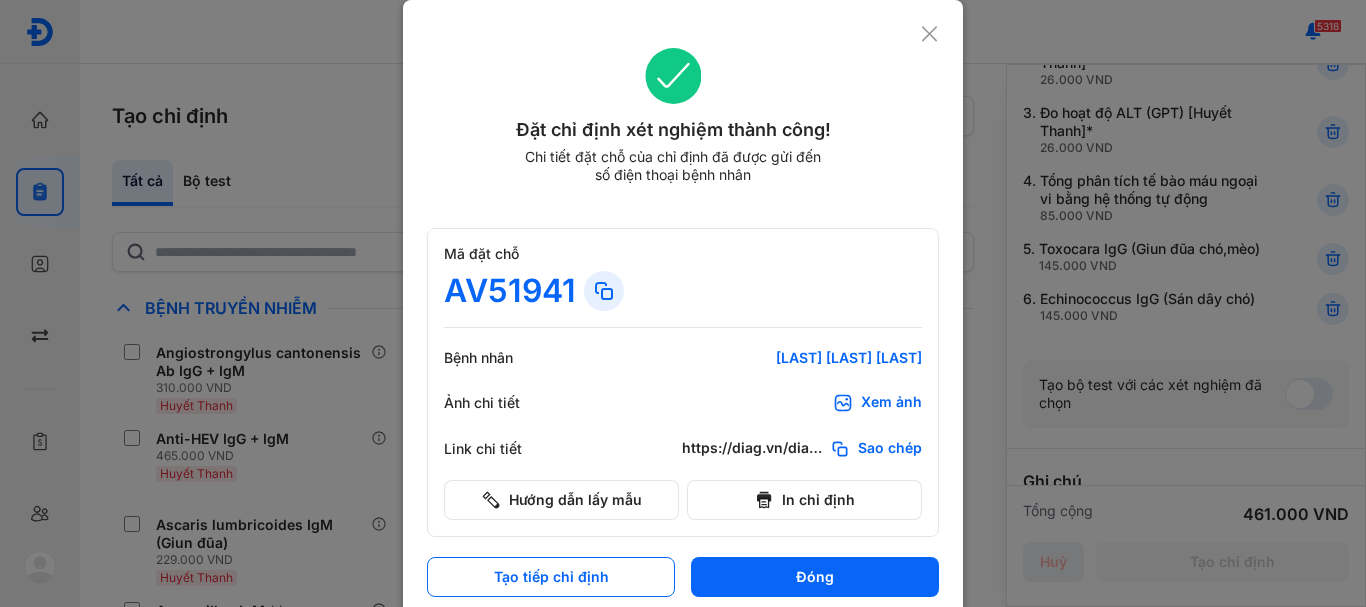 scroll, scrollTop: 282, scrollLeft: 0, axis: vertical 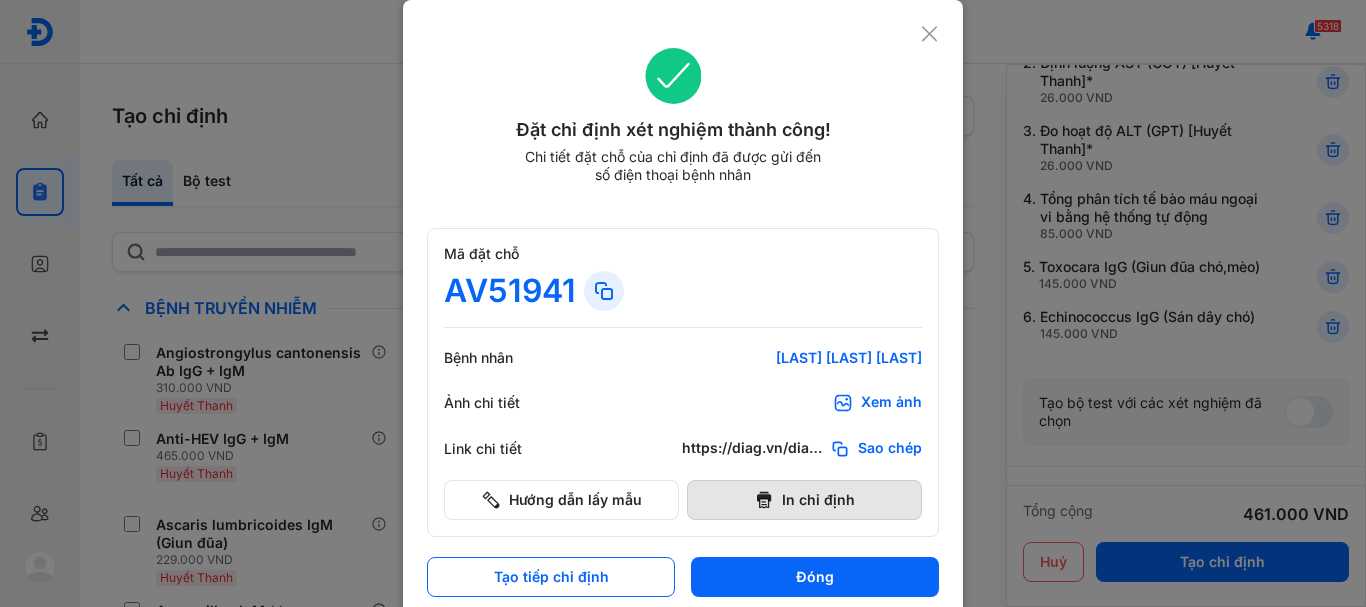 click on "In chỉ định" at bounding box center (804, 500) 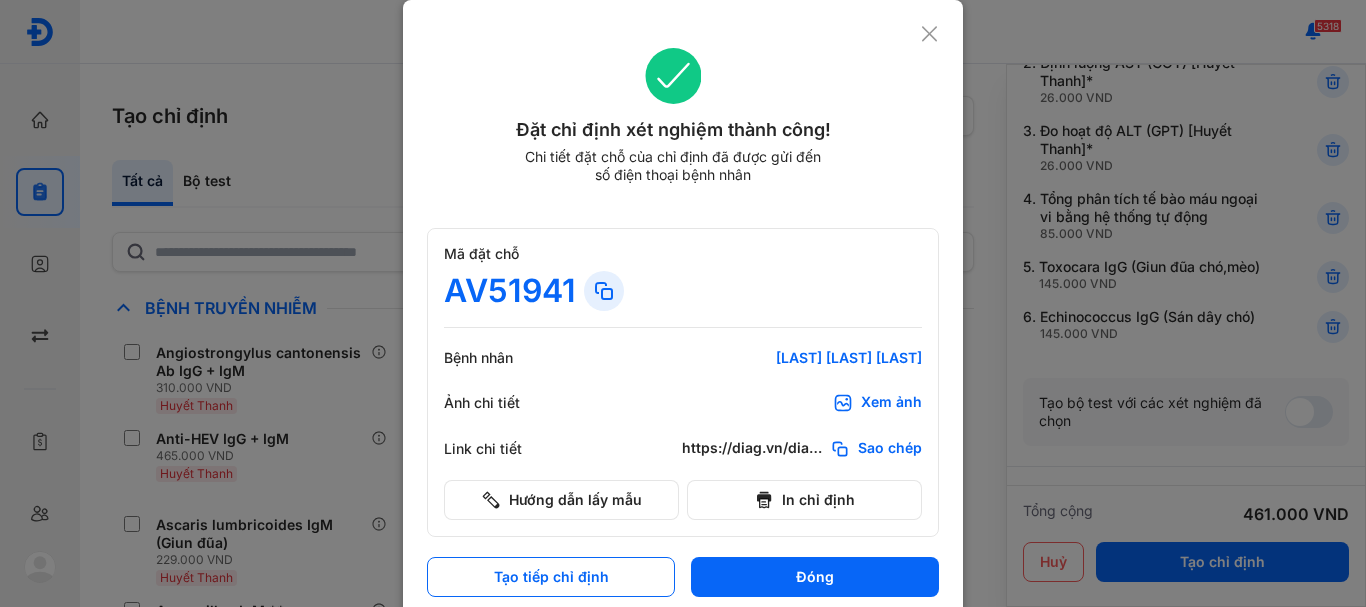 click 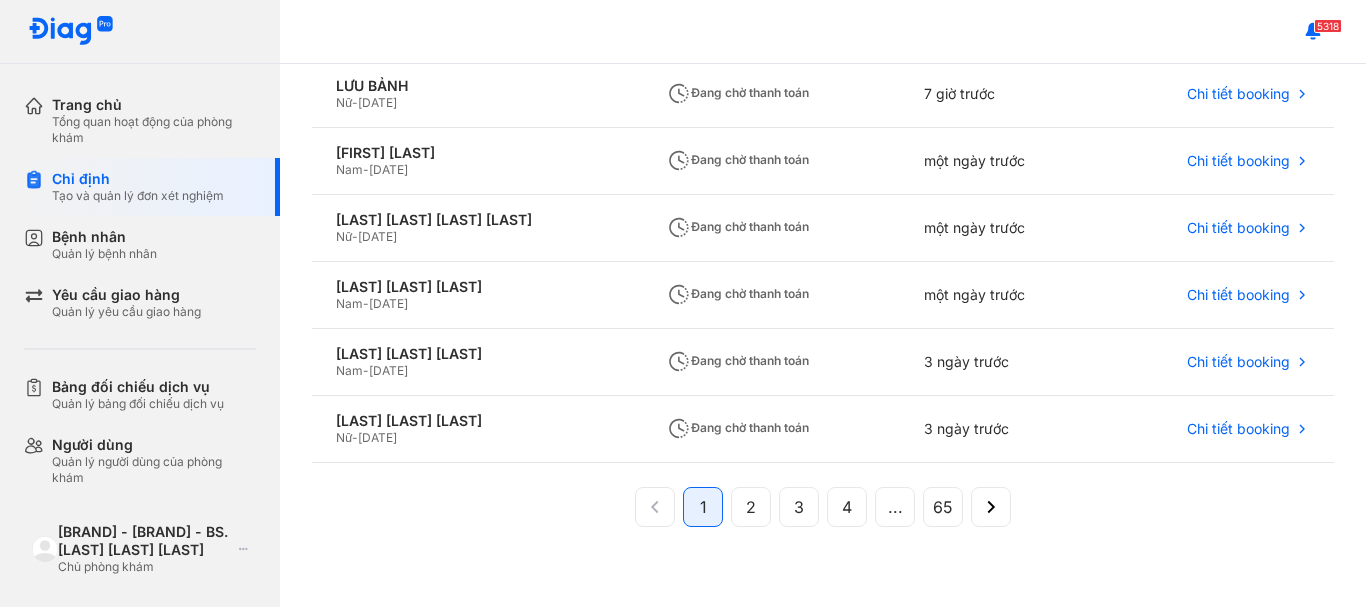 scroll, scrollTop: 0, scrollLeft: 0, axis: both 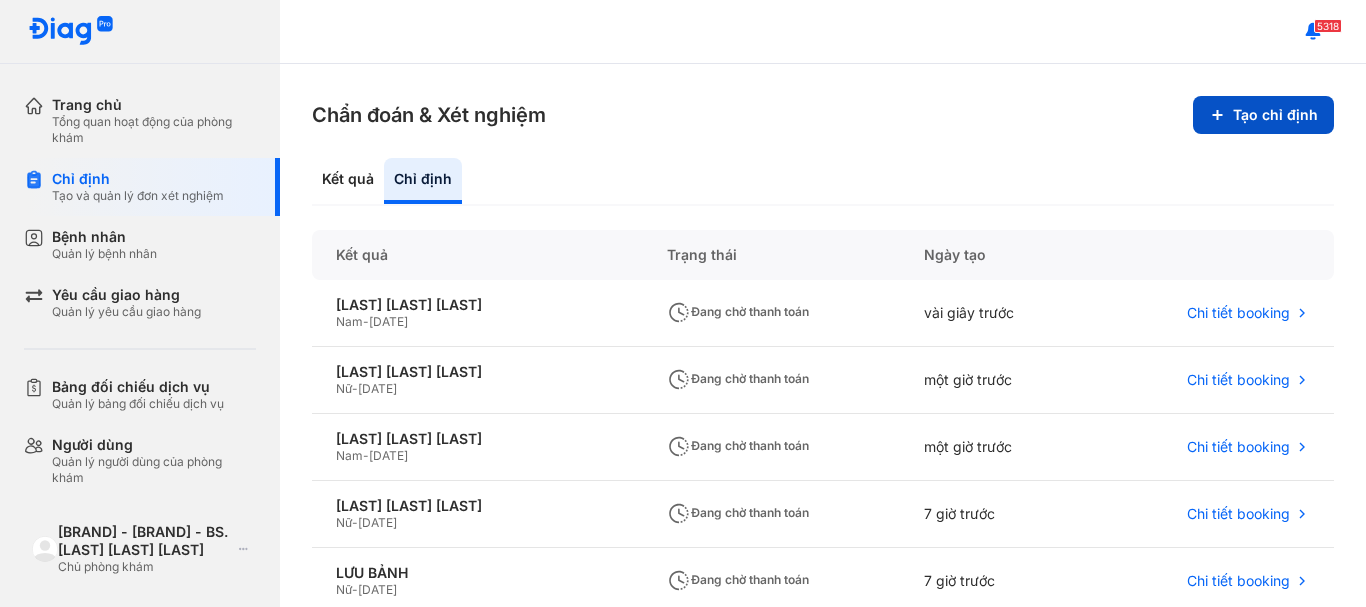 click on "Tạo chỉ định" at bounding box center [1263, 115] 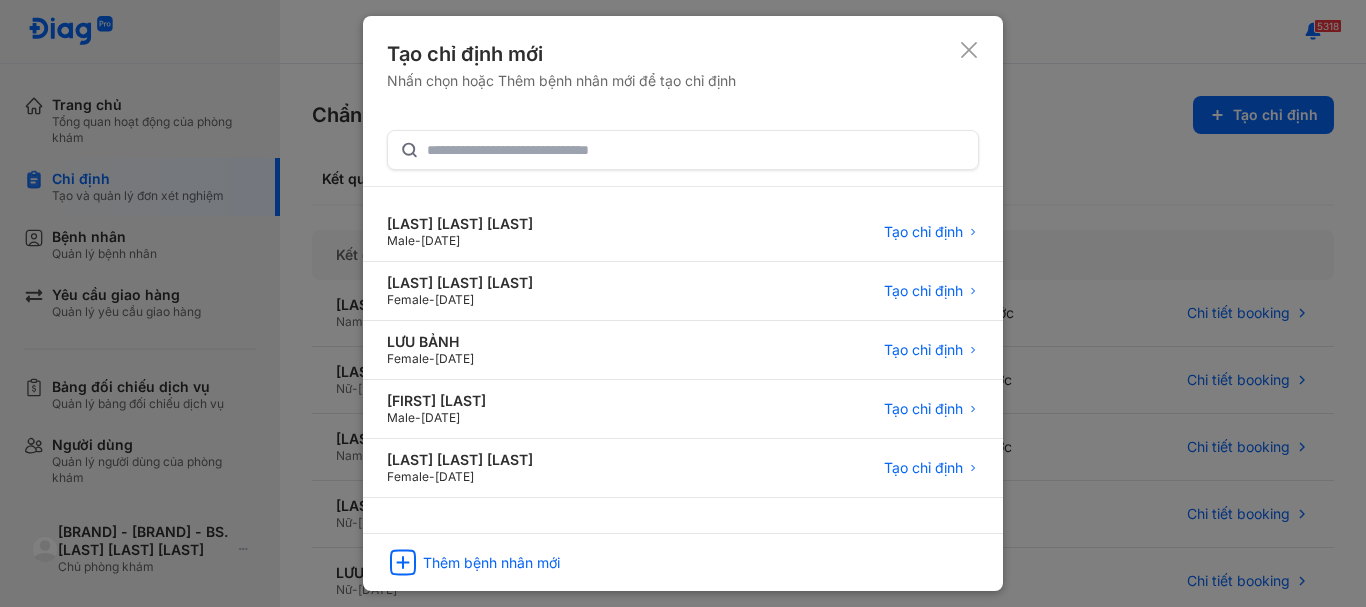 click 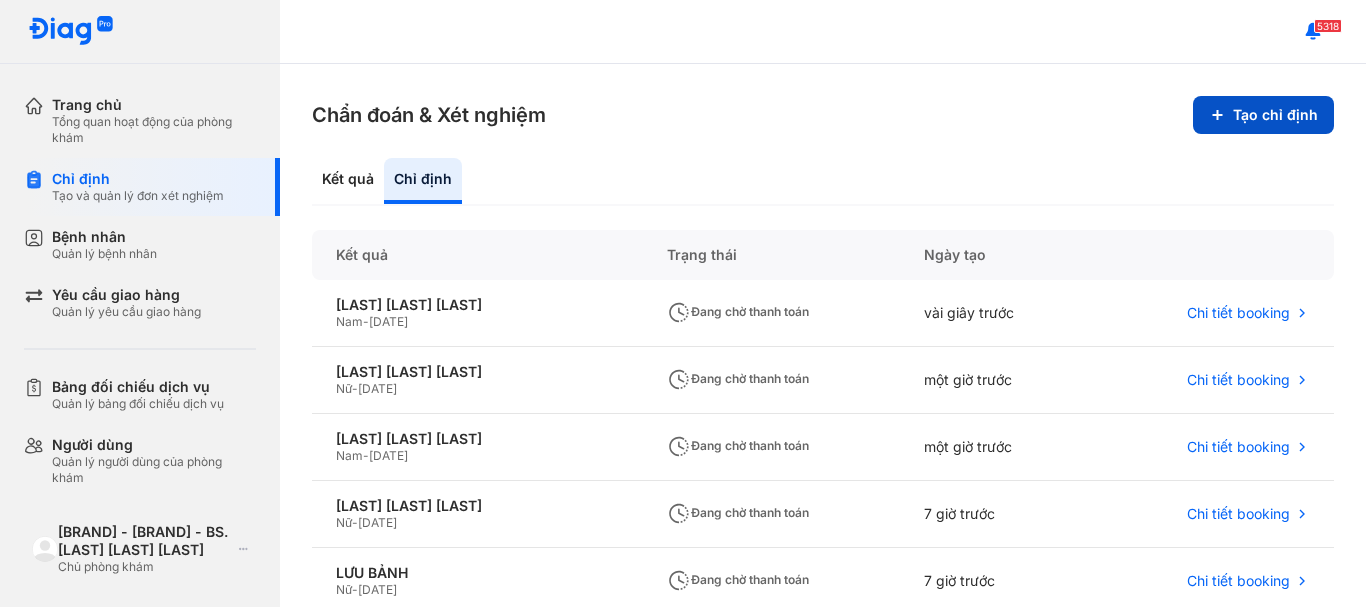 click on "Tạo chỉ định" at bounding box center (1263, 115) 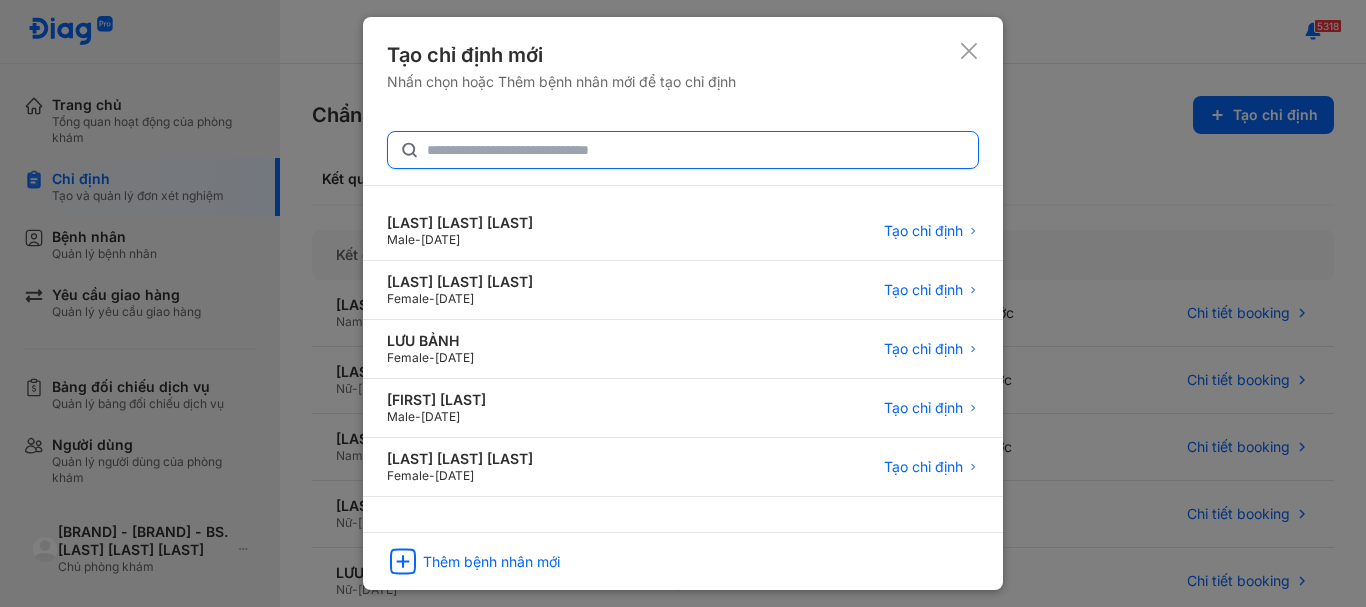 click 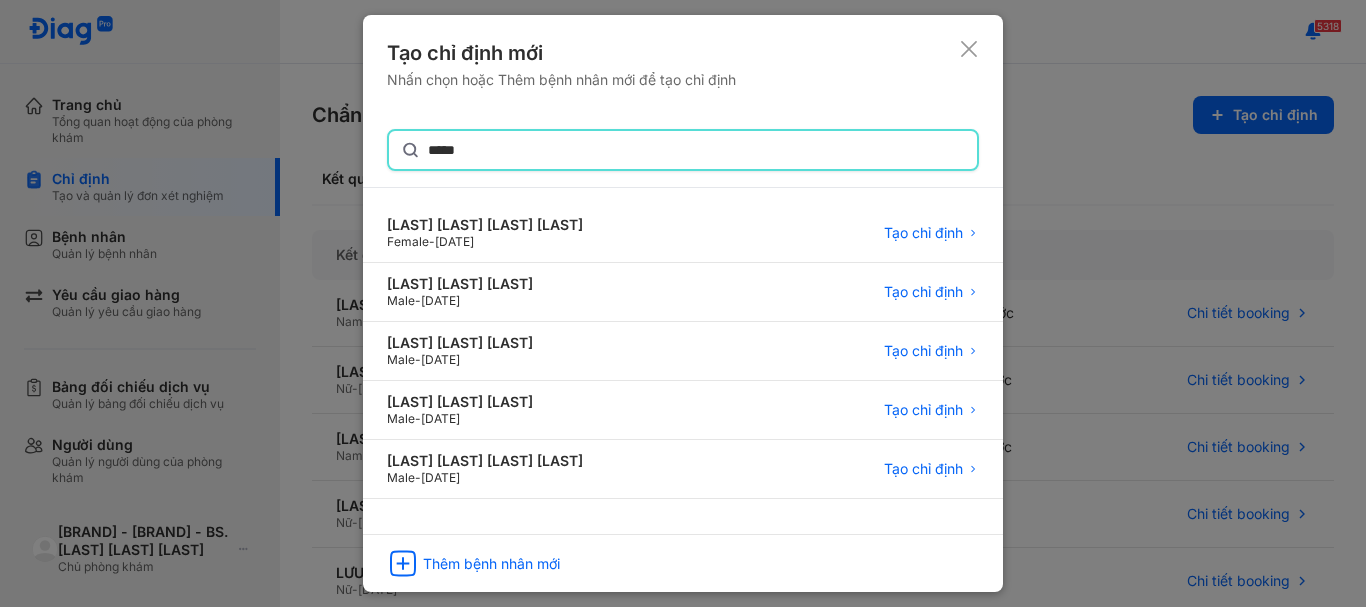 click on "*****" at bounding box center [683, 150] 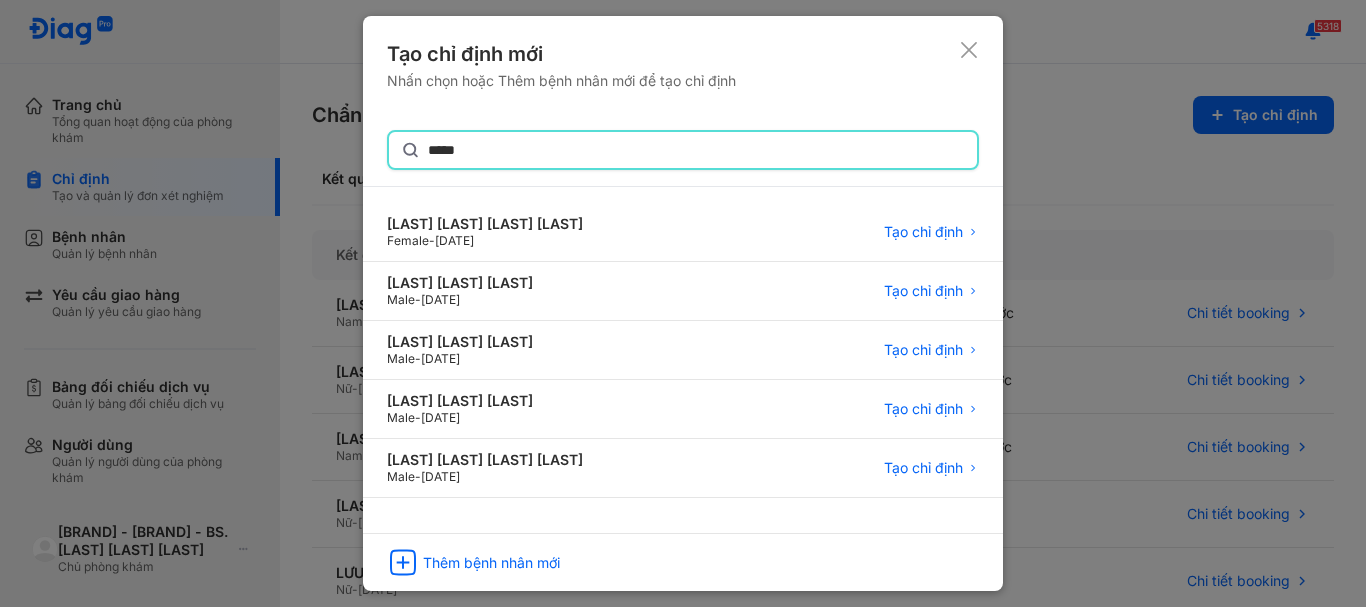 click on "*****" 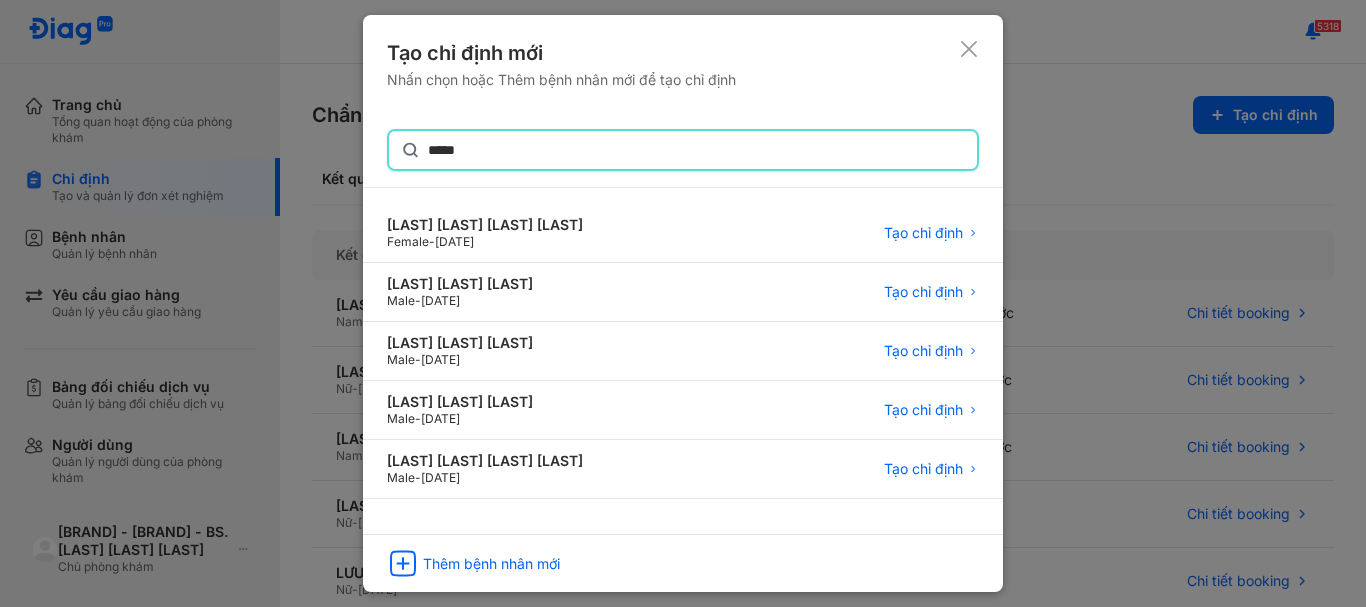 click on "*****" at bounding box center (683, 150) 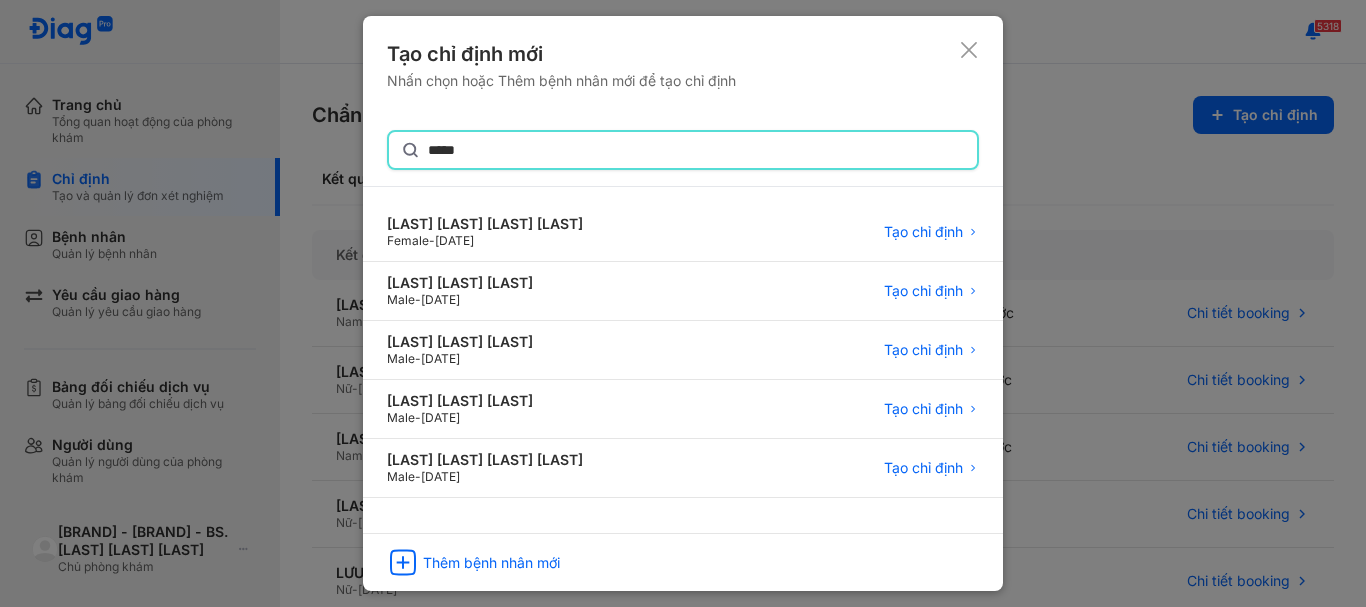 click on "*****" 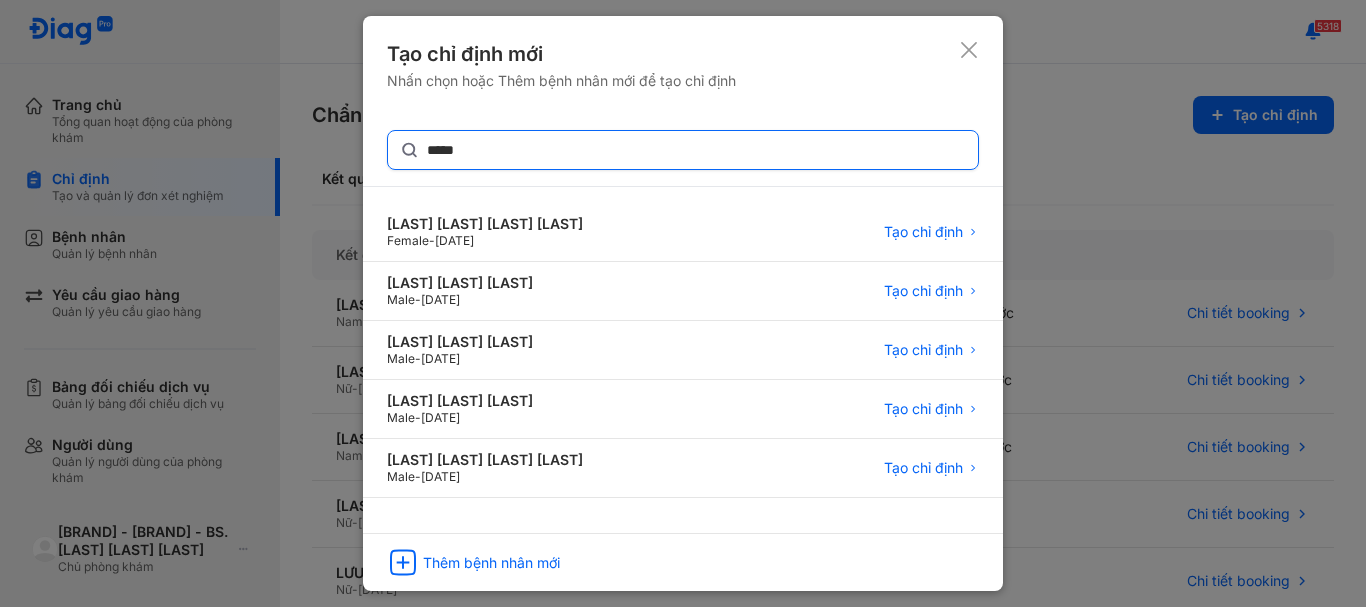 click on "*****" at bounding box center [683, 150] 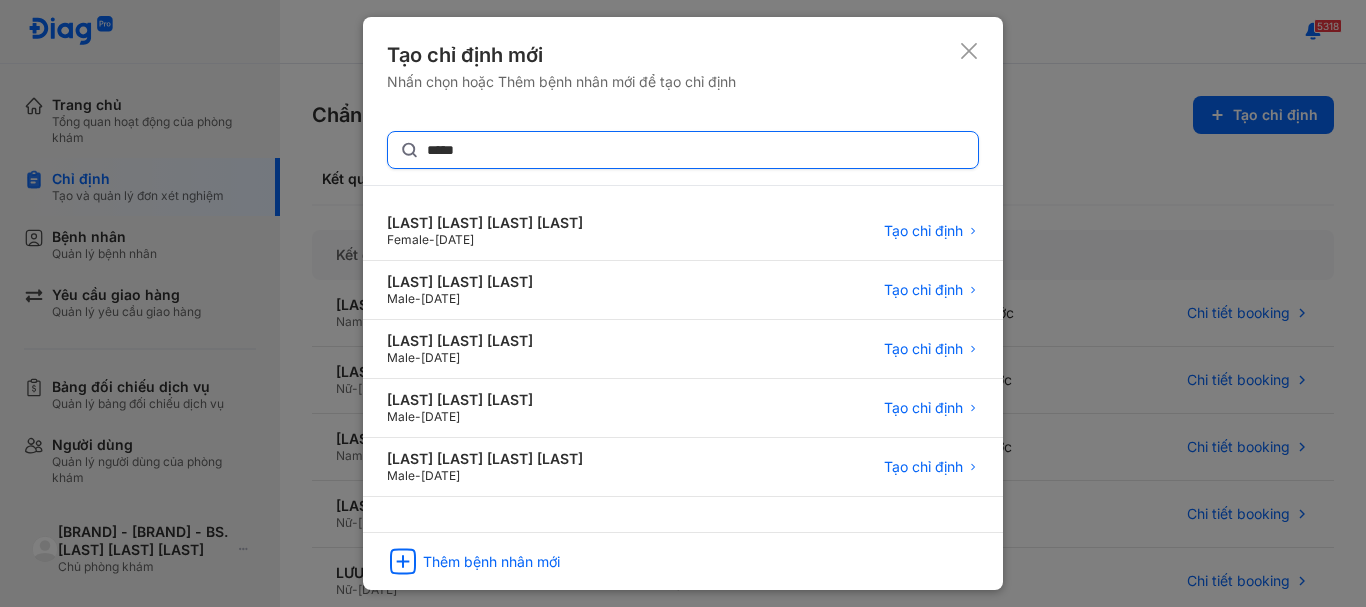 click on "*****" 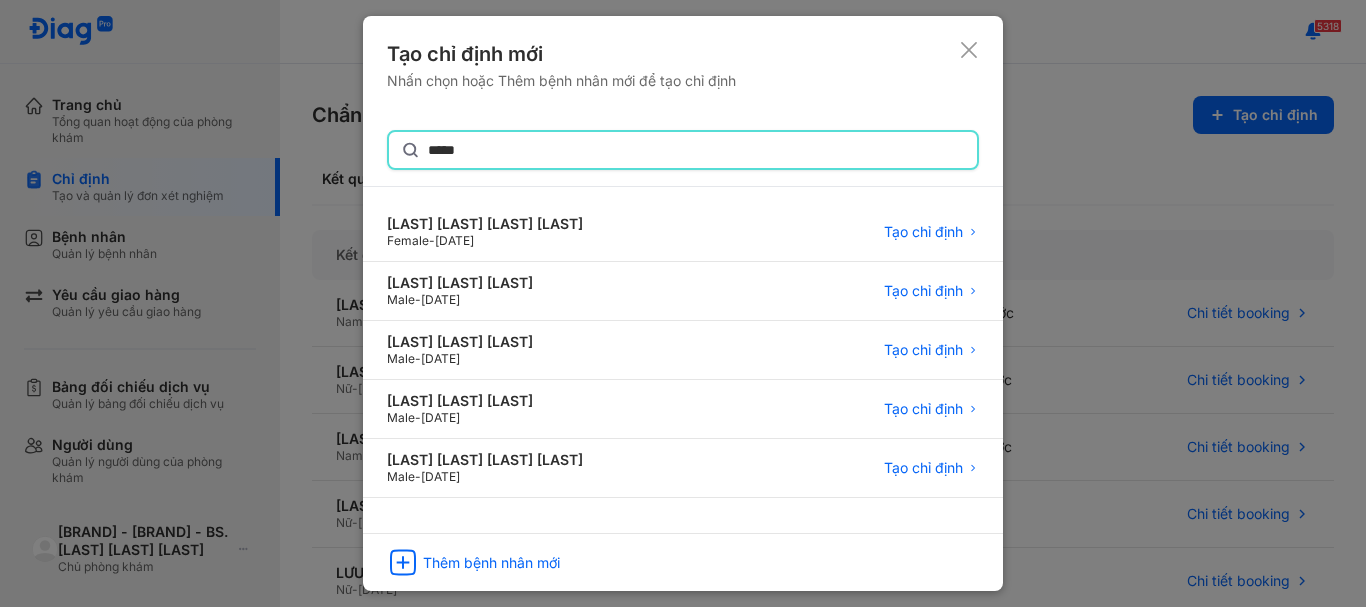 click on "*****" 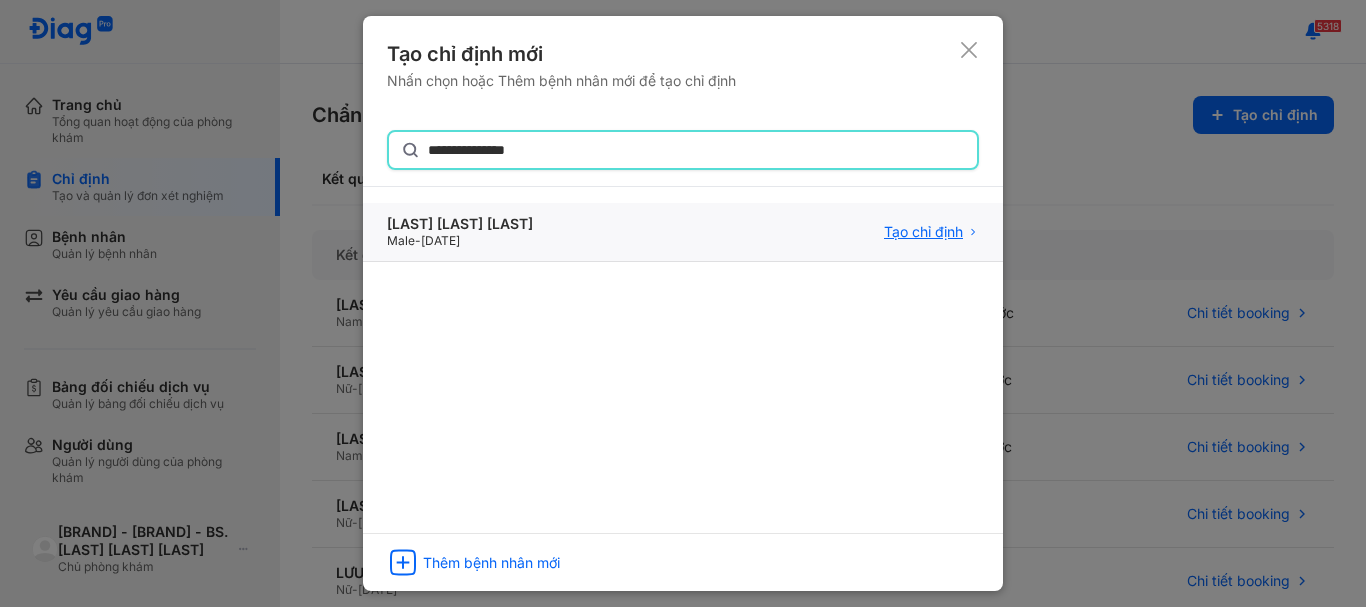 type on "**********" 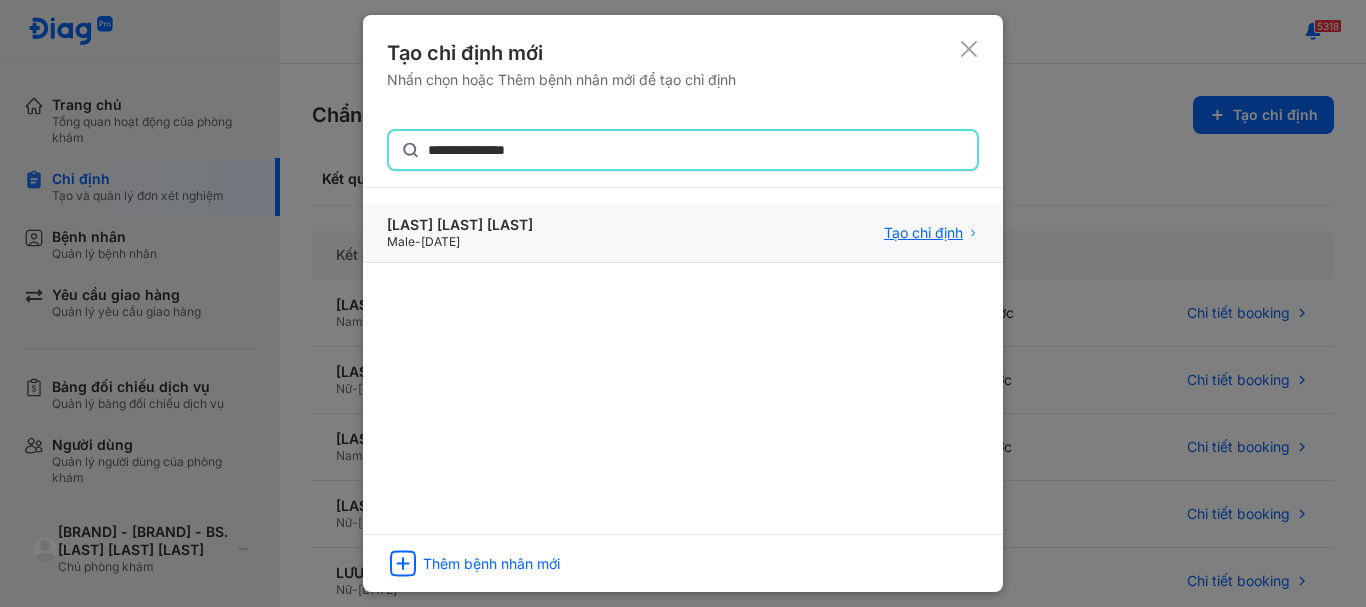 click on "Tạo chỉ định" at bounding box center (923, 233) 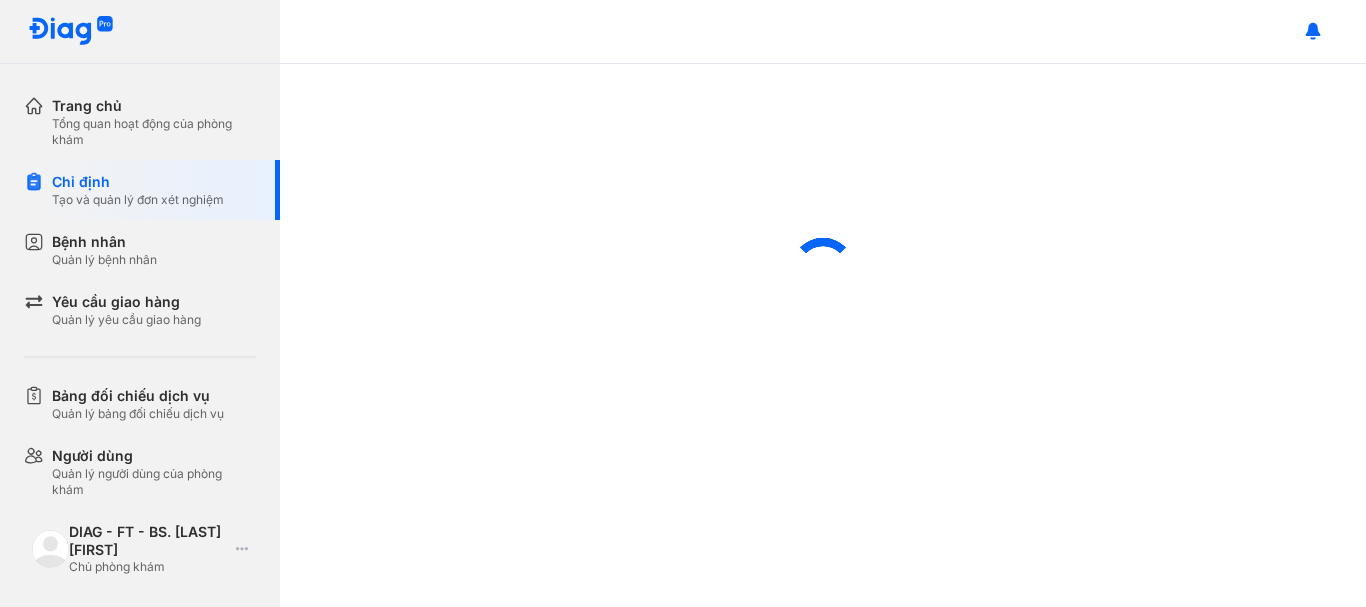 scroll, scrollTop: 0, scrollLeft: 0, axis: both 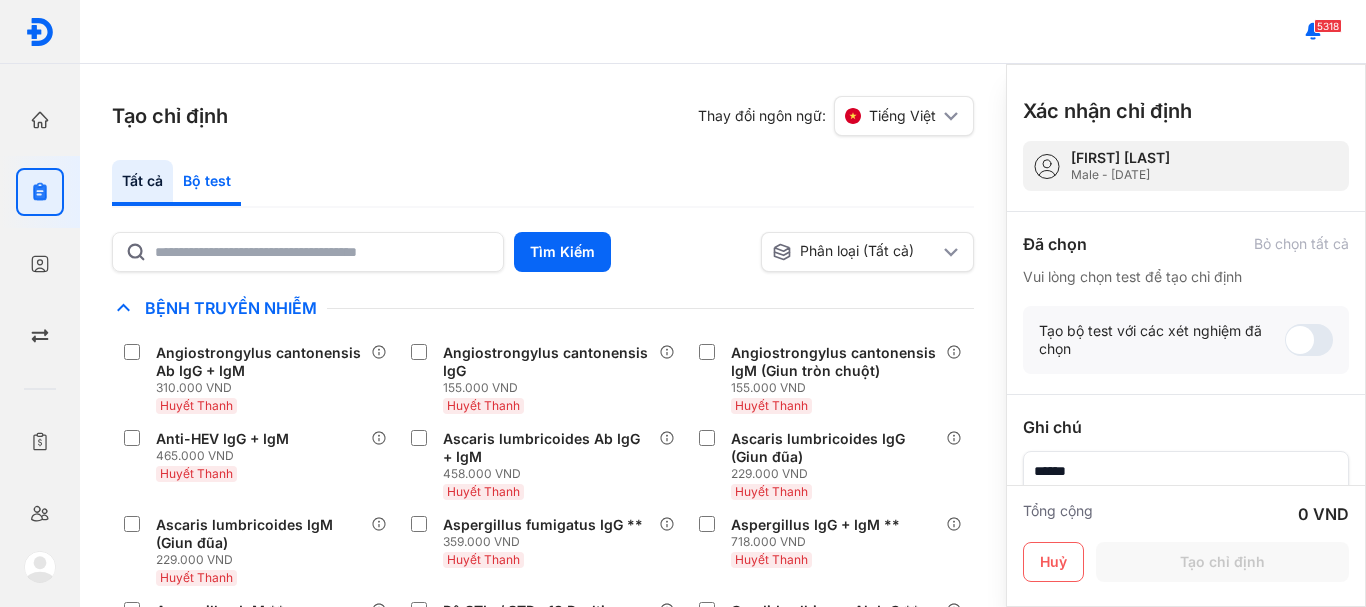 click on "Bộ test" 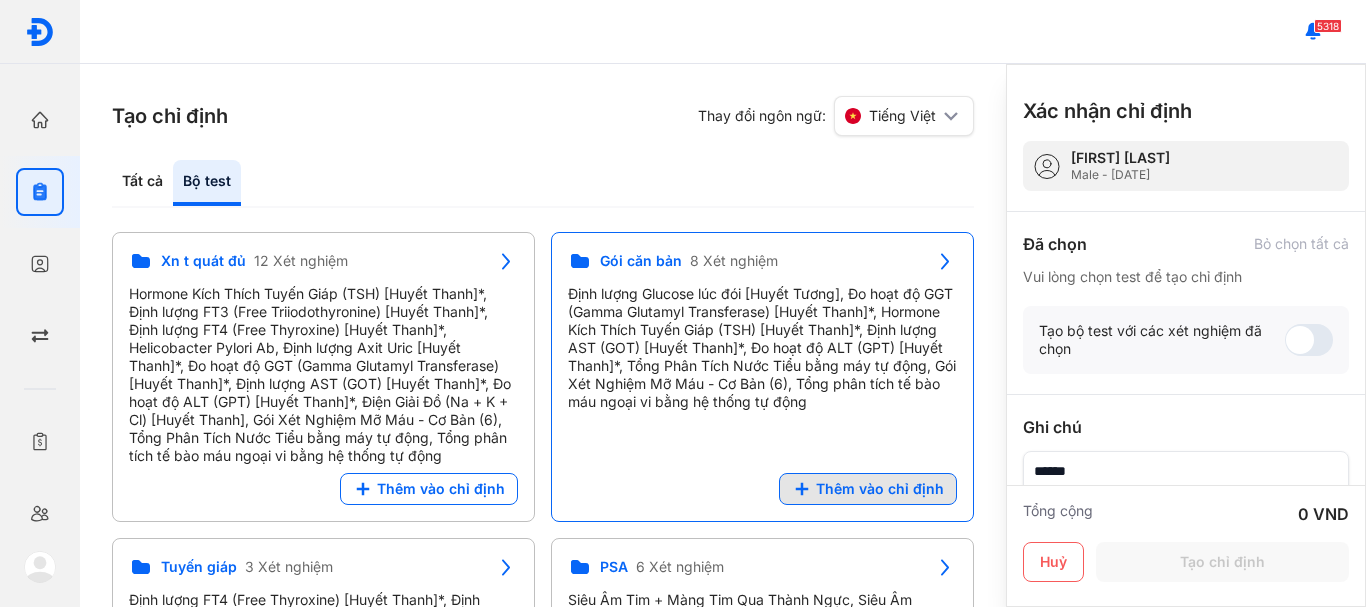 click on "Thêm vào chỉ định" 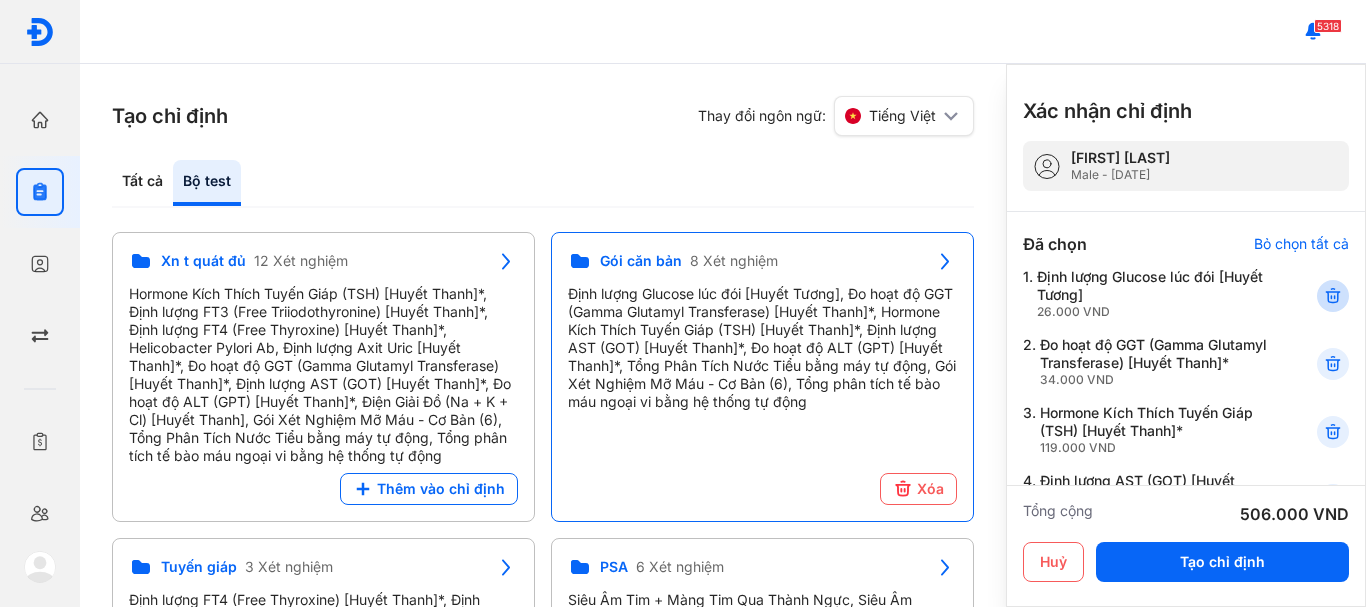 click 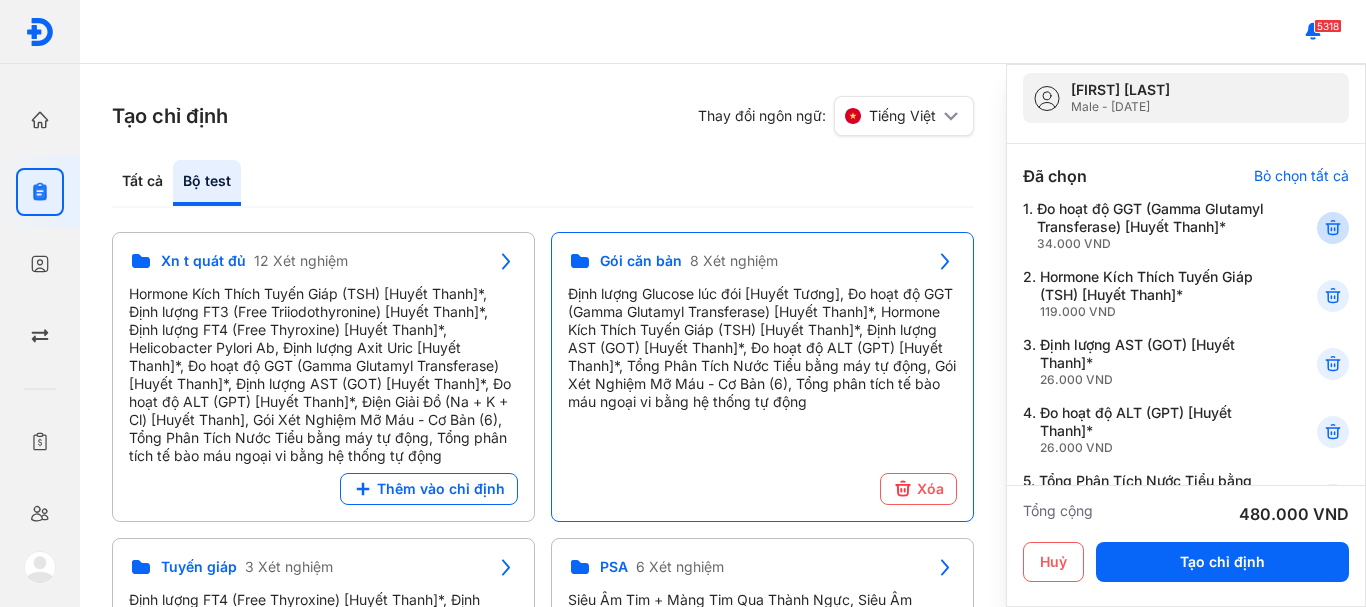 scroll, scrollTop: 100, scrollLeft: 0, axis: vertical 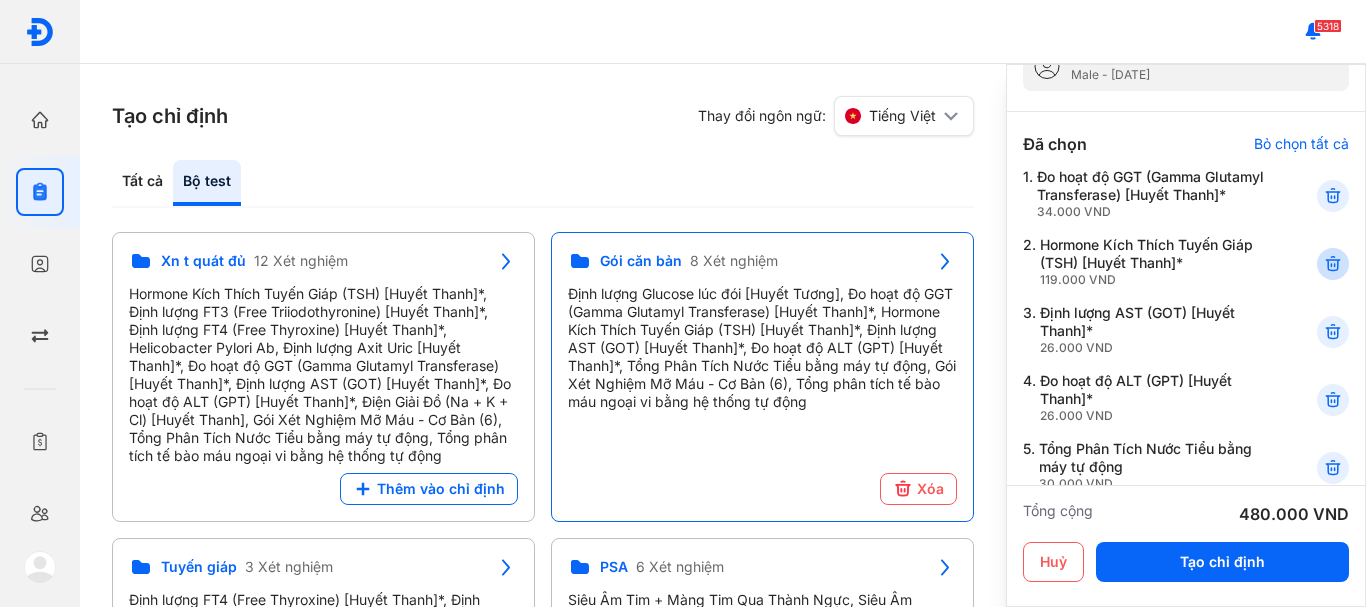 click 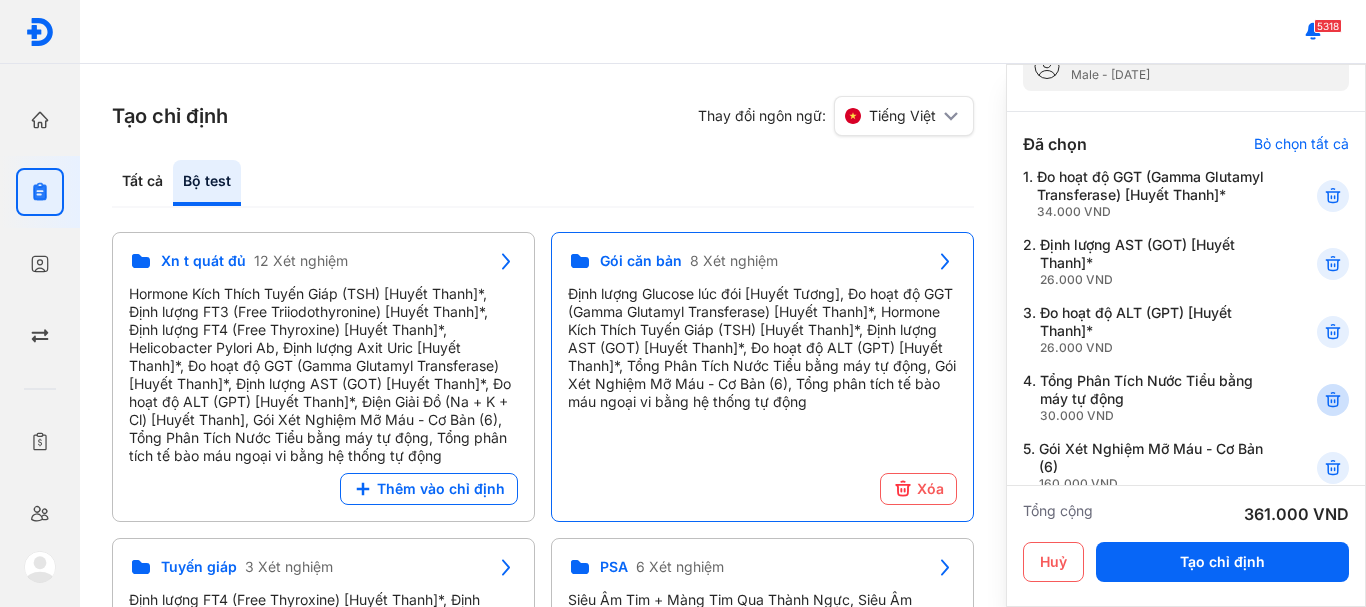 click at bounding box center [1333, 400] 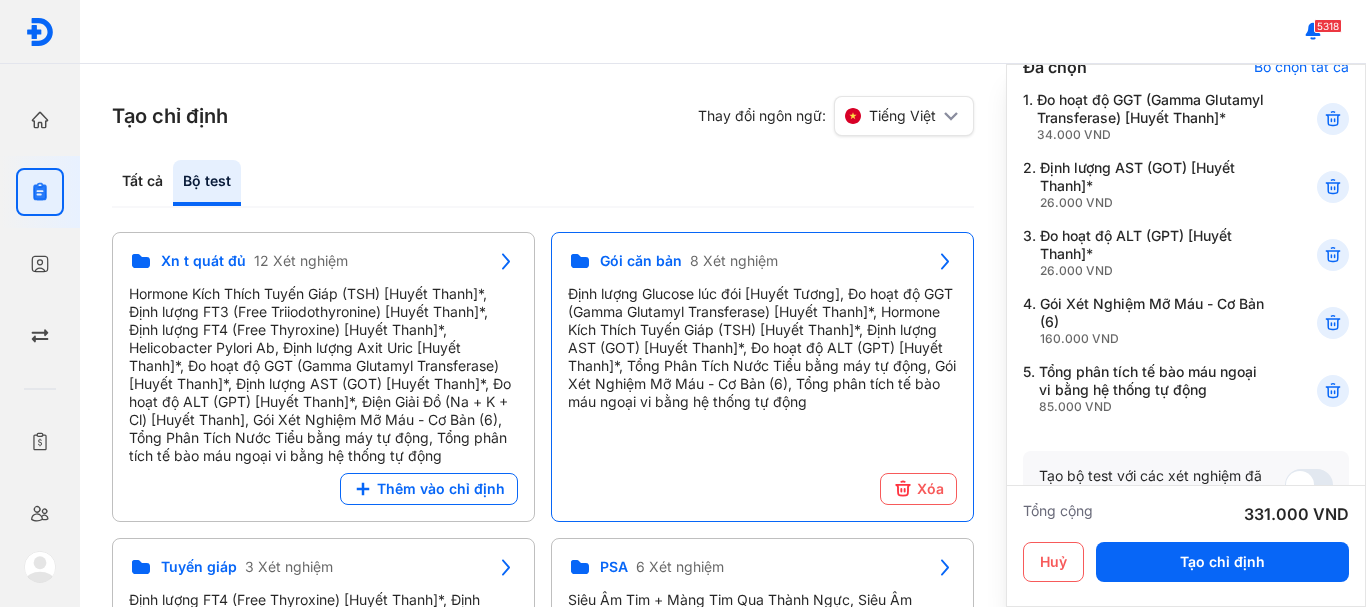 scroll, scrollTop: 200, scrollLeft: 0, axis: vertical 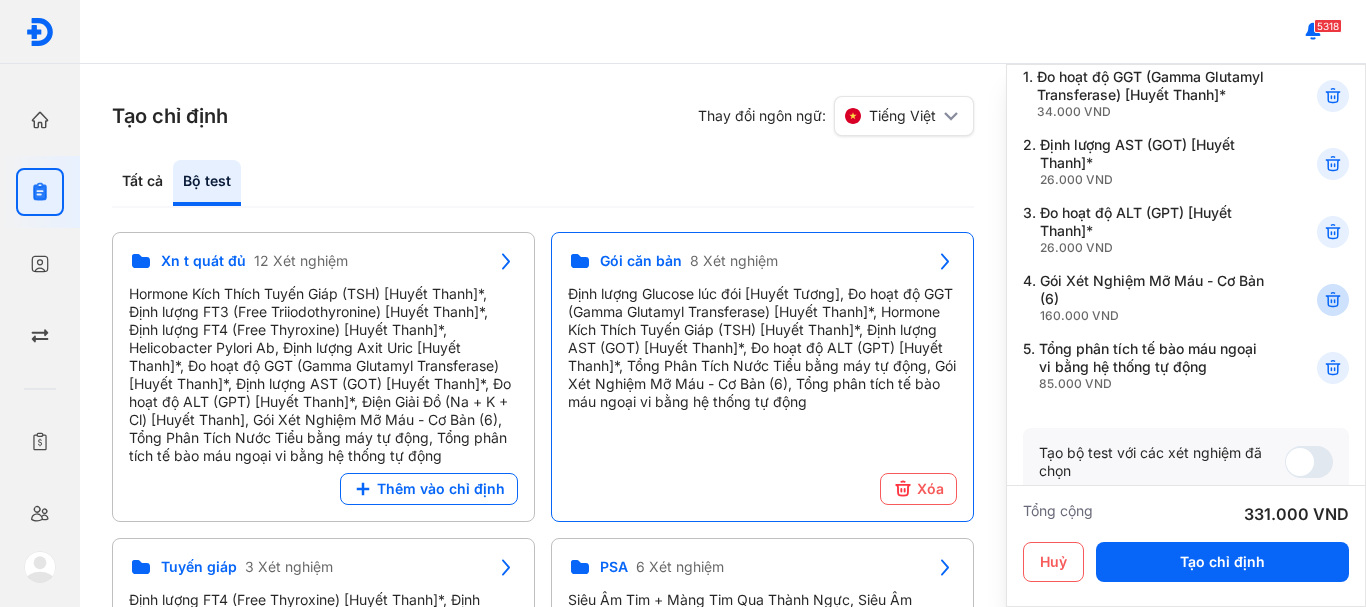 click 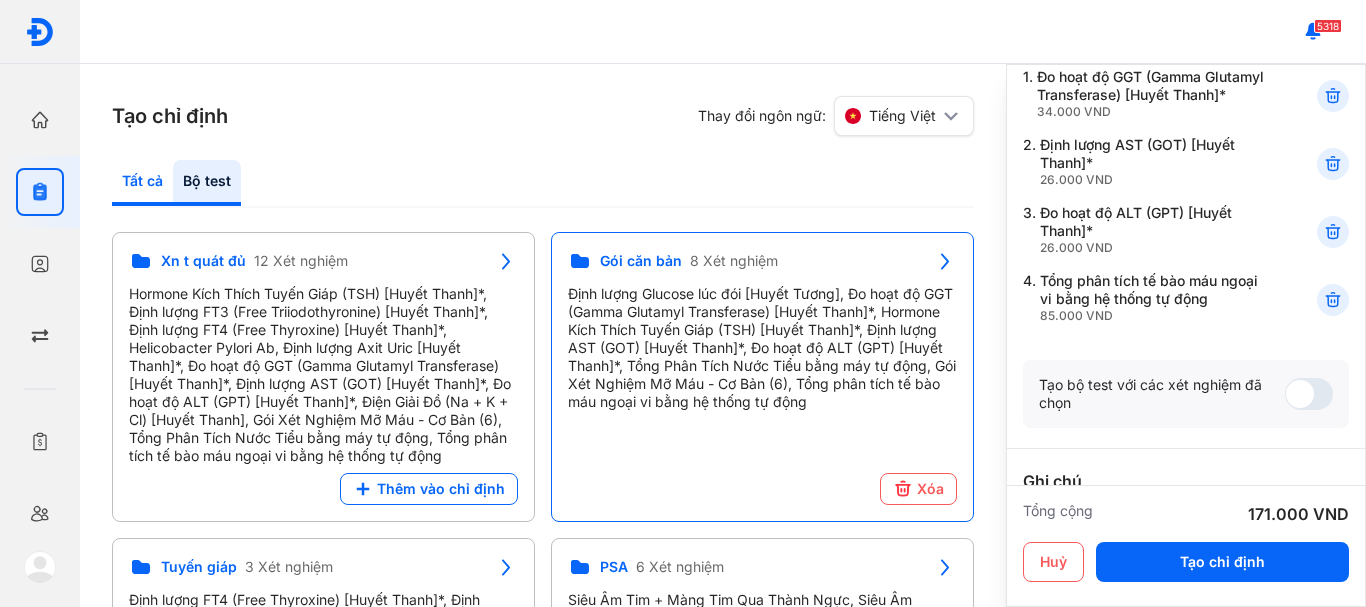 click on "Tất cả" 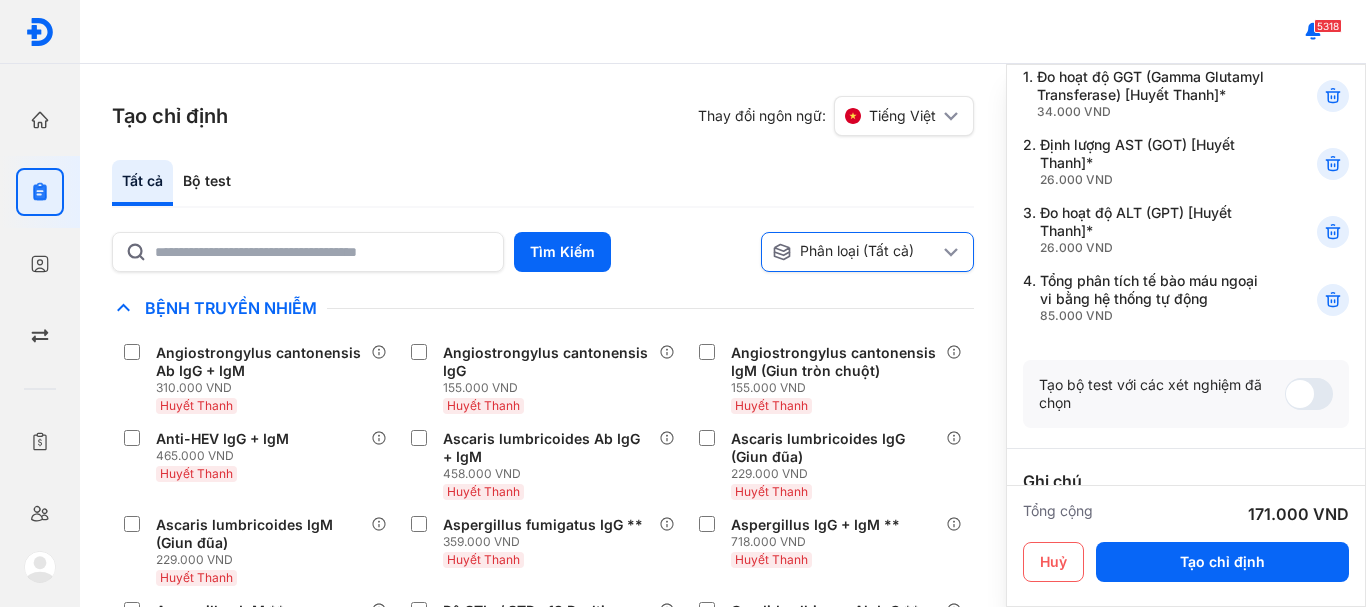 click 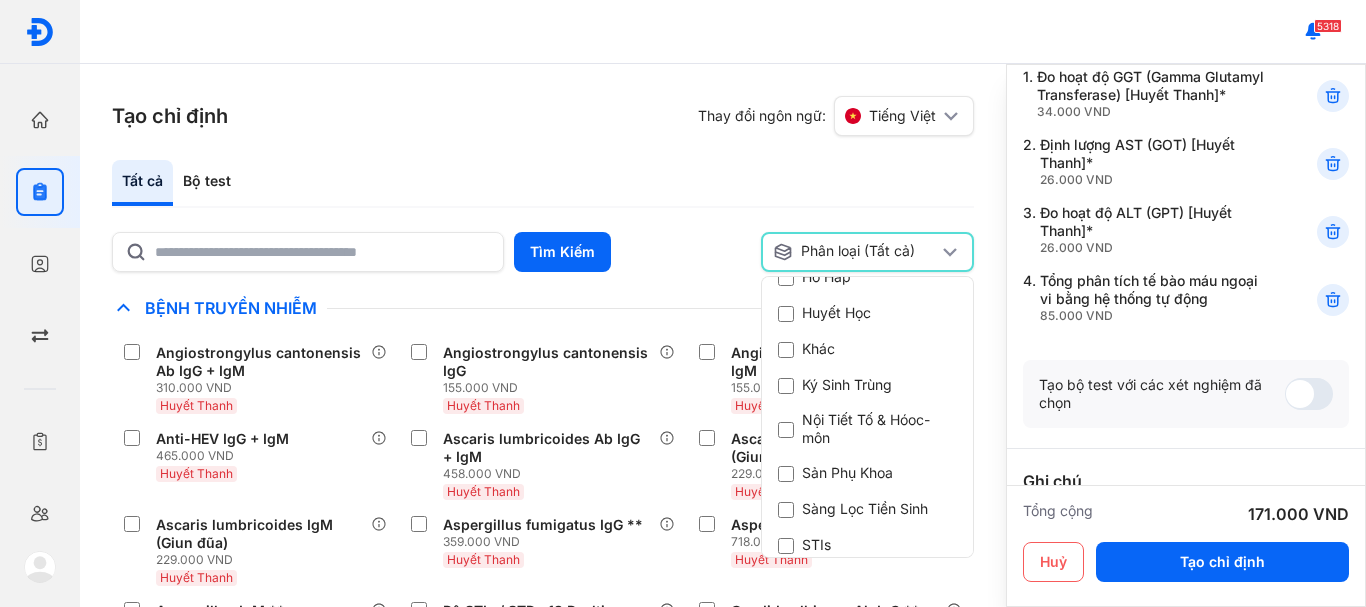 scroll, scrollTop: 500, scrollLeft: 0, axis: vertical 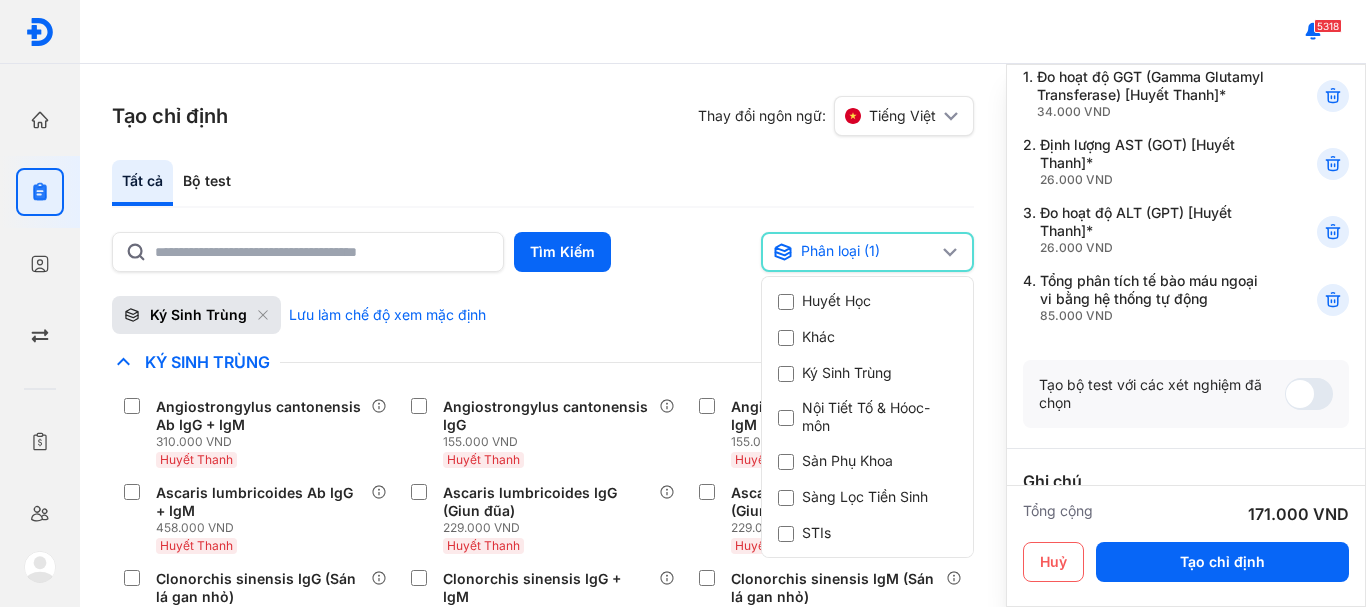 click on "Tạo chỉ định Thay đổi ngôn ngữ:  Tiếng Việt Tất cả Bộ test Tìm Kiếm  Phân loại (1)  Reset bộ lọc  Chỉ định nhiều nhất  Bệnh Truyền Nhiễm  Chẩn Đoán Hình Ảnh  Chất Gây Nghiện  COVID  Di Truyền  Dị Ứng  Điện Di  Độc Chất  Đông Máu  Gan  Hô Hấp  Huyết Học  Khác  Ký Sinh Trùng  Nội Tiết Tố & Hóoc-môn  Sản Phụ Khoa  Sàng Lọc Tiền Sinh  STIs  Sức Khỏe Nam Giới  Thận  Tiểu Đường  Tim Mạch  Tổng Quát  Tự Miễn  Tuyến Giáp  Ung Thư  Vi Chất  Vi Sinh  Viêm Gan  Yếu Tố Viêm Ký Sinh Trùng Lưu làm chế độ xem mặc định Ký Sinh Trùng Angiostrongylus cantonensis Ab IgG + IgM 310.000 VND Huyết Thanh Angiostrongylus cantonensis IgG 155.000 VND Huyết Thanh Angiostrongylus cantonensis IgM (Giun tròn chuột) 155.000 VND Huyết Thanh Ascaris lumbricoides Ab IgG + IgM 458.000 VND Huyết Thanh Ascaris lumbricoides IgG (Giun đũa) 229.000 VND Huyết Thanh 229.000 VND Phân" at bounding box center [543, 335] 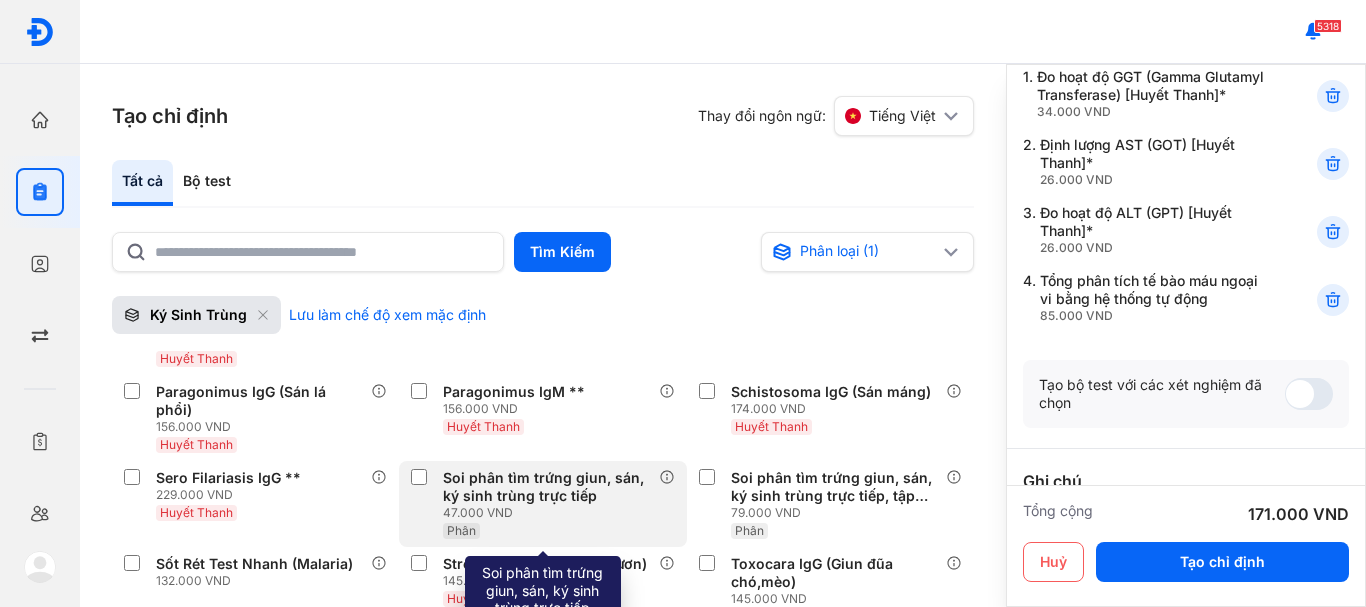 scroll, scrollTop: 500, scrollLeft: 0, axis: vertical 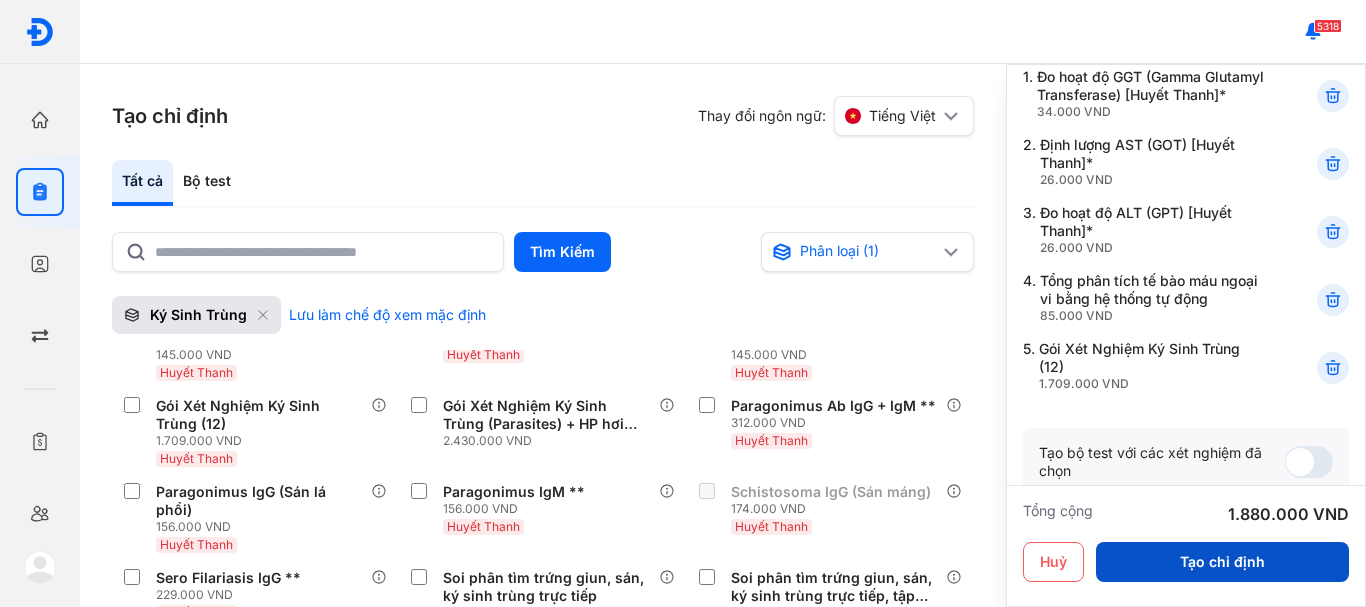 click on "Tạo chỉ định" at bounding box center (1222, 562) 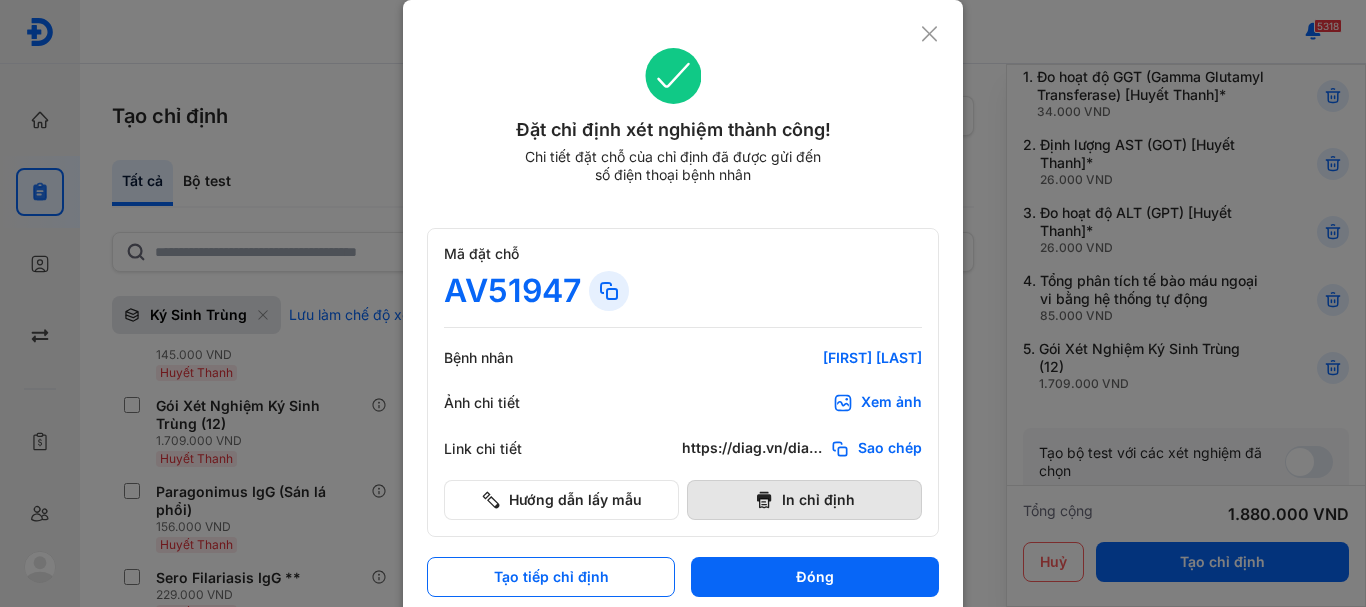click on "In chỉ định" at bounding box center [804, 500] 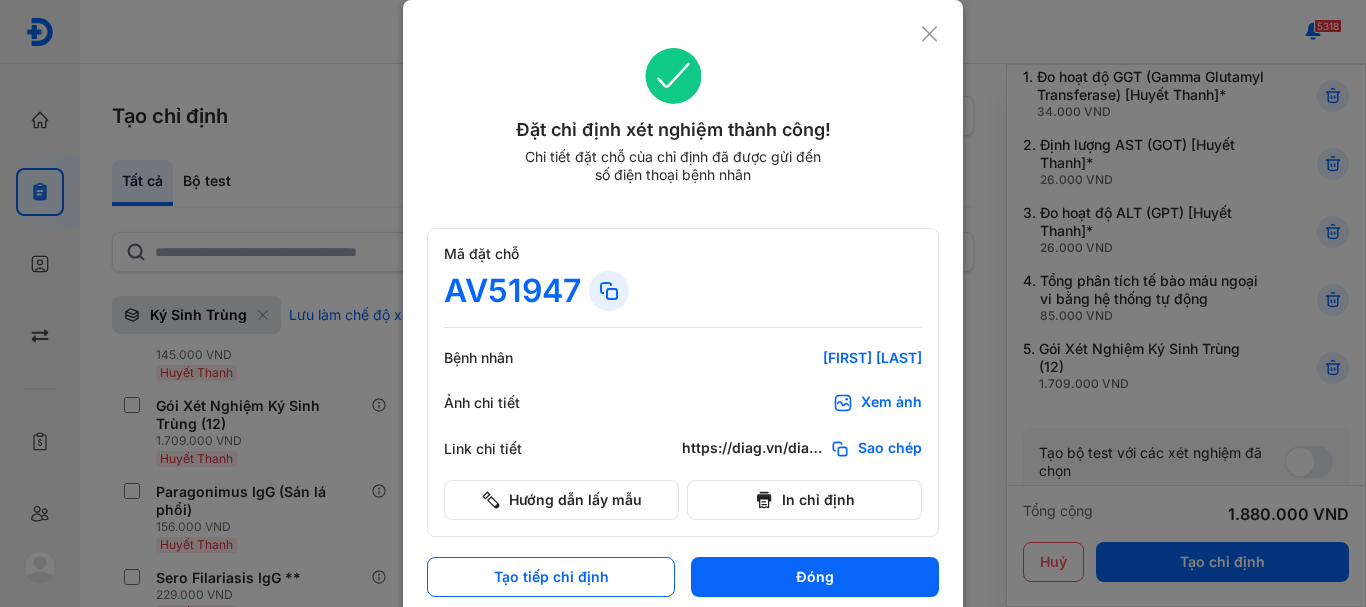 scroll, scrollTop: 0, scrollLeft: 0, axis: both 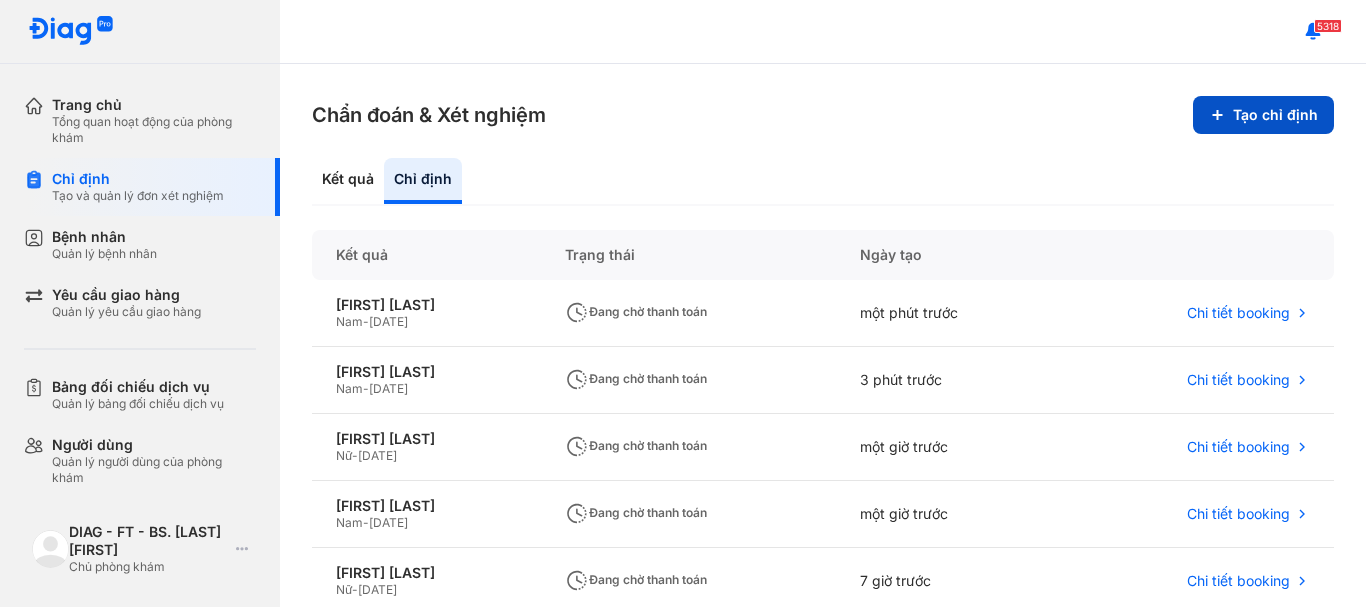 click on "Tạo chỉ định" at bounding box center (1263, 115) 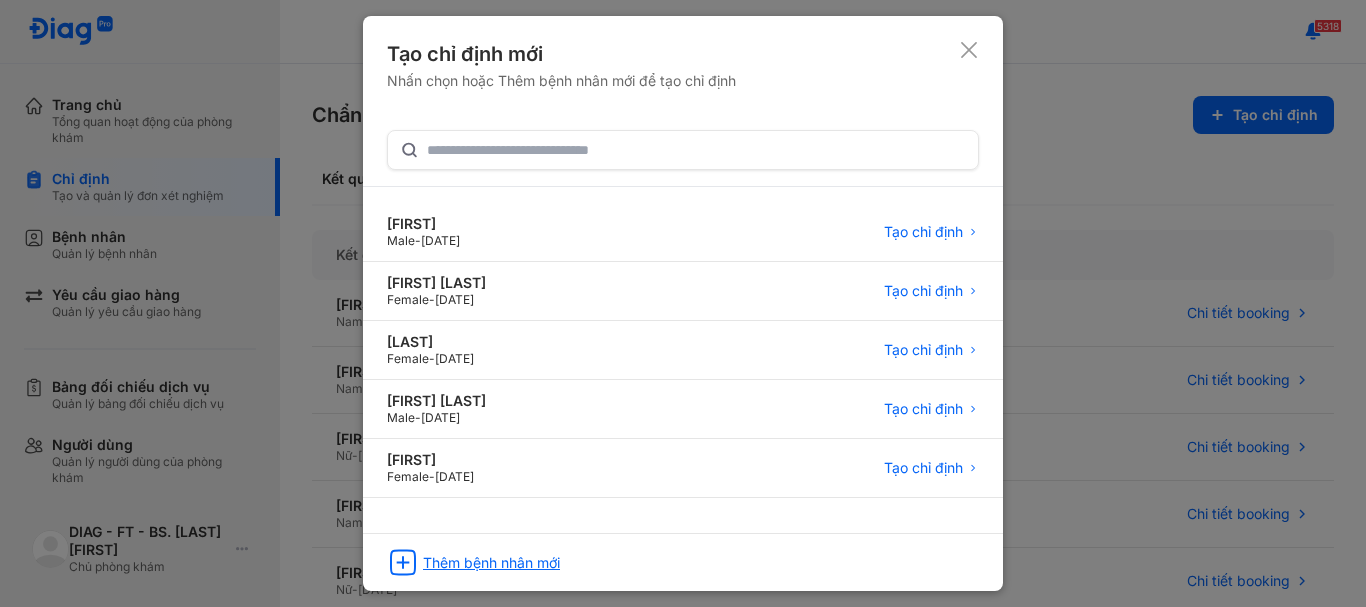 click on "Thêm bệnh nhân mới" at bounding box center (491, 563) 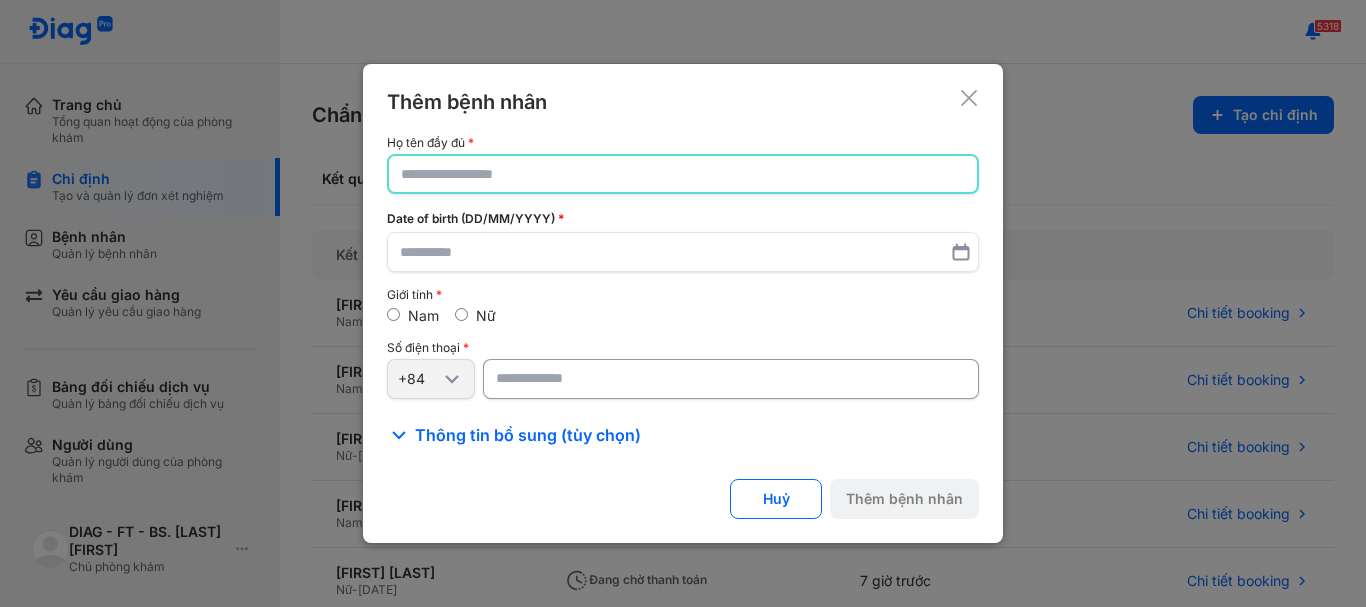 click 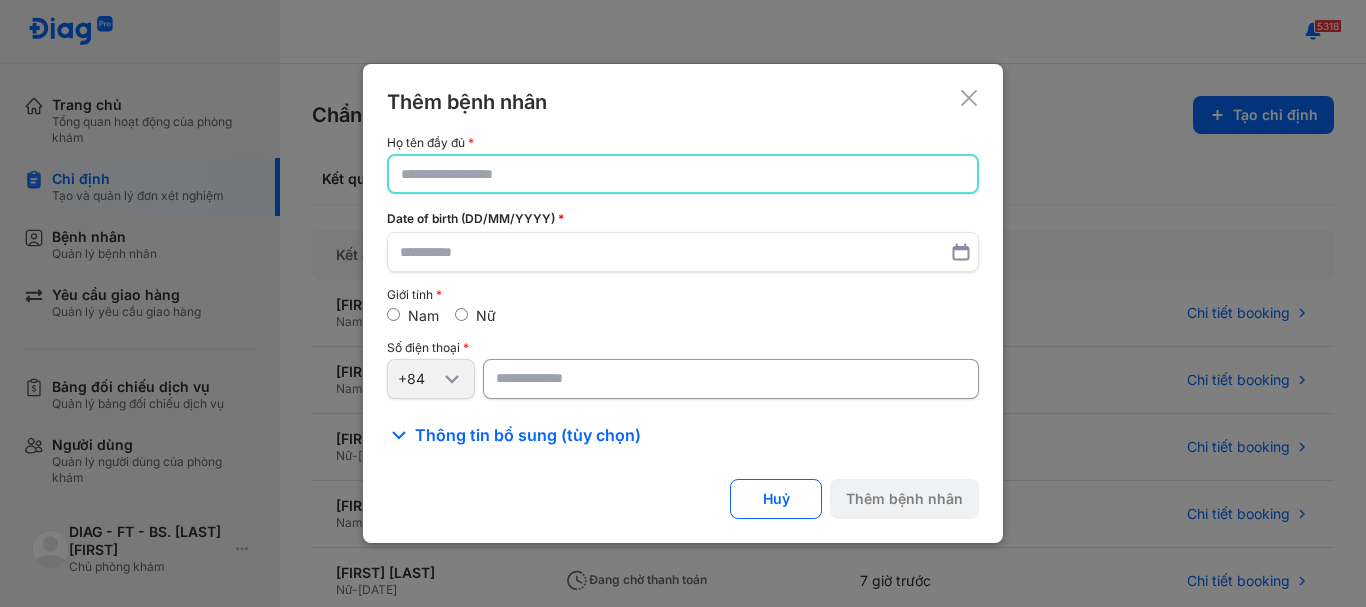 type on "*" 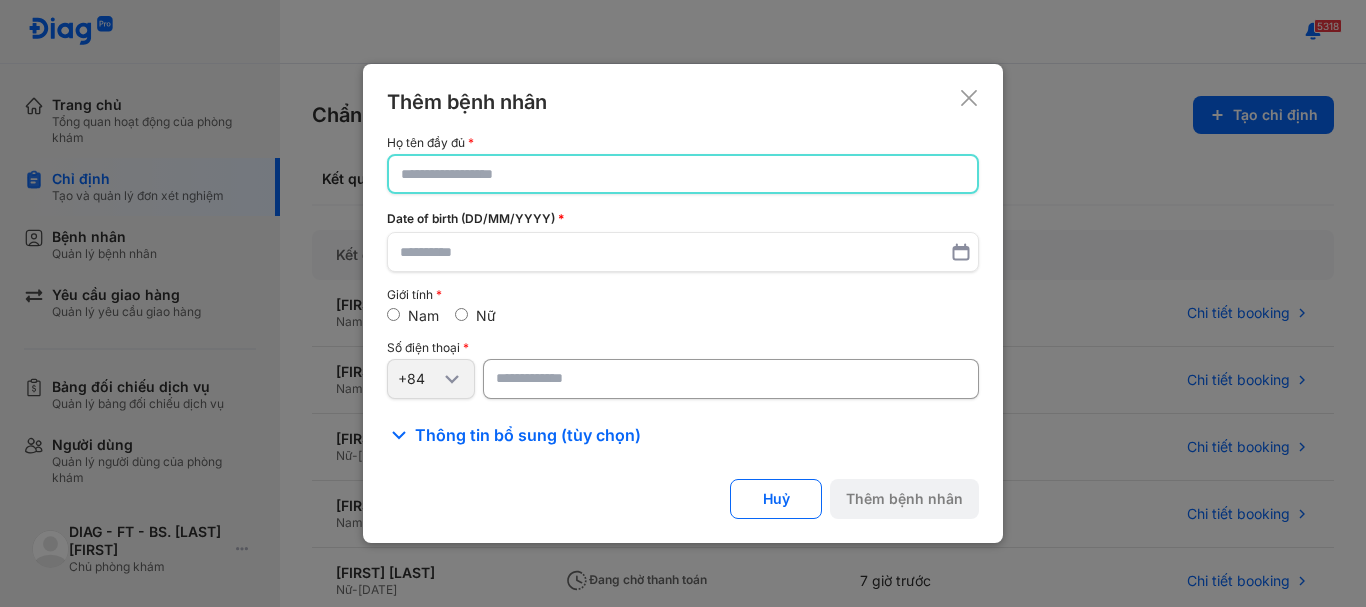 type on "*" 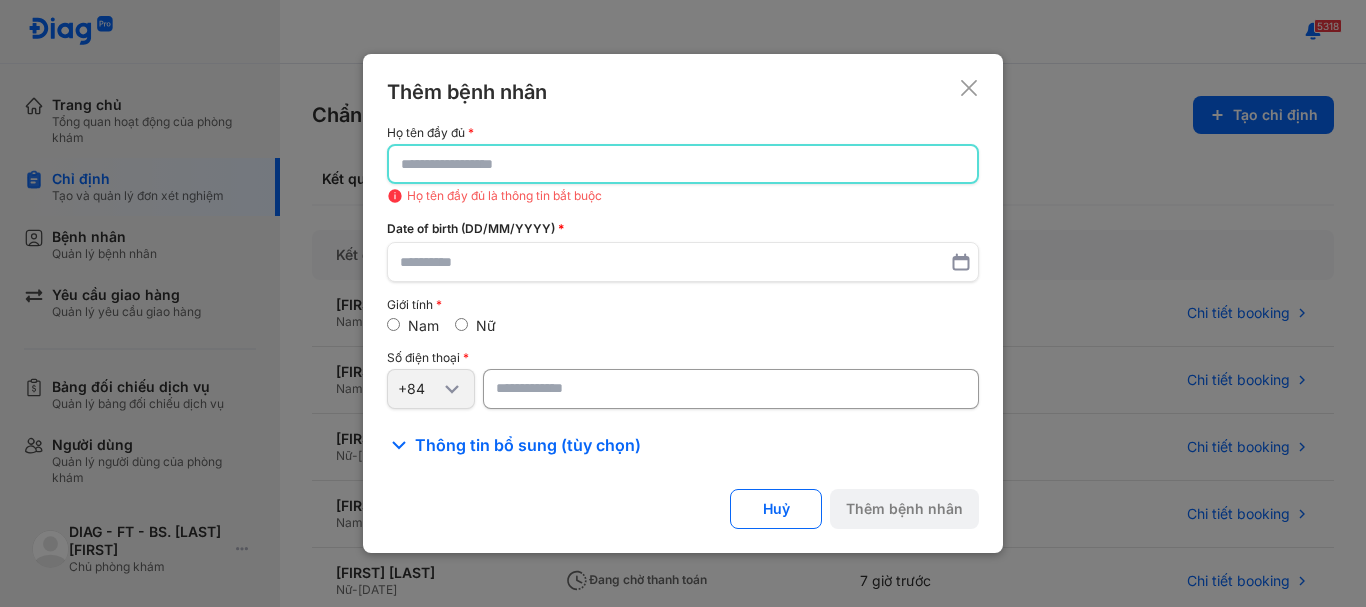 type on "*" 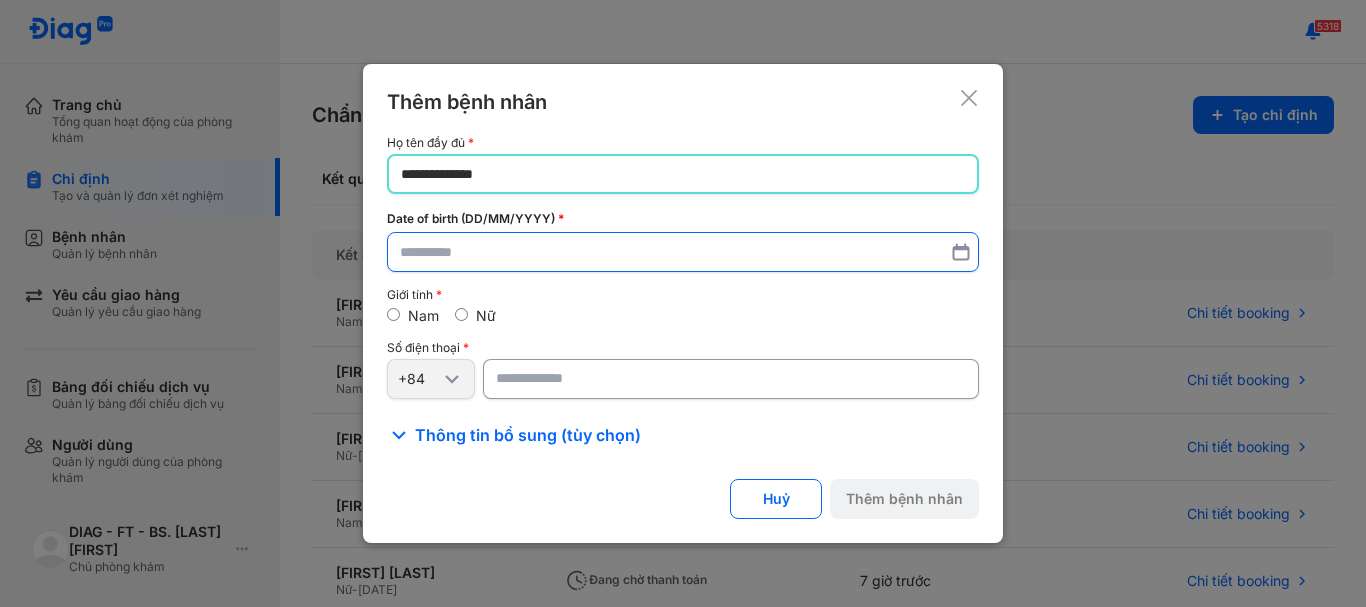 type on "**********" 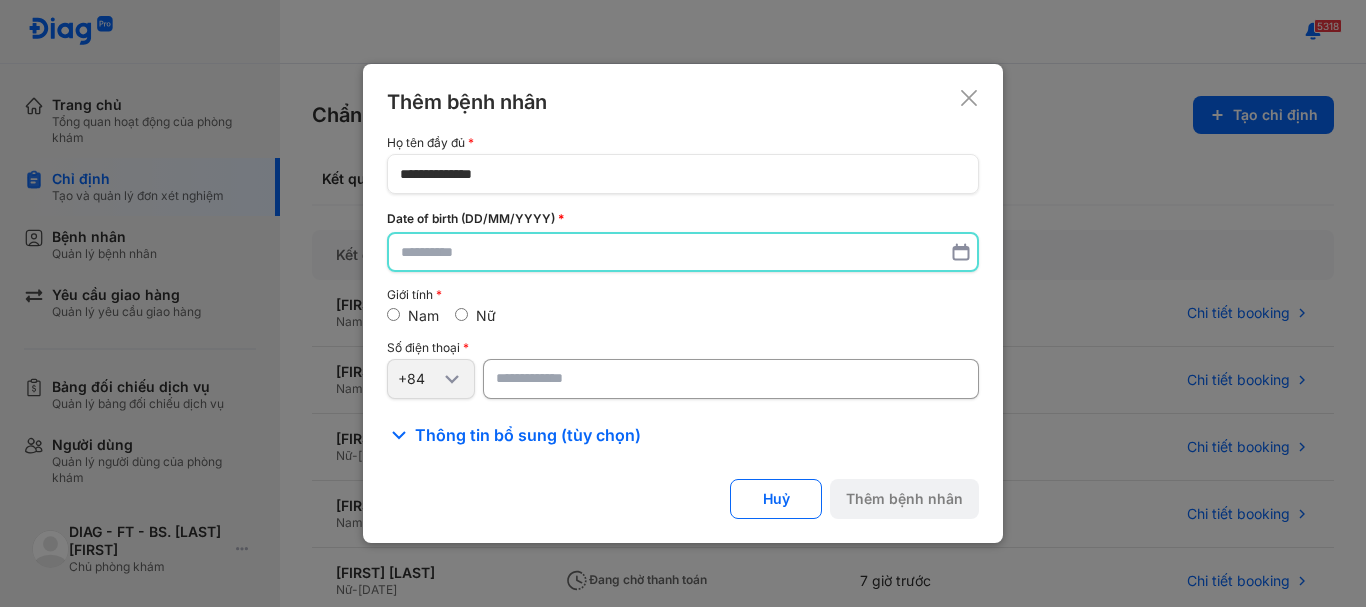 click at bounding box center [683, 252] 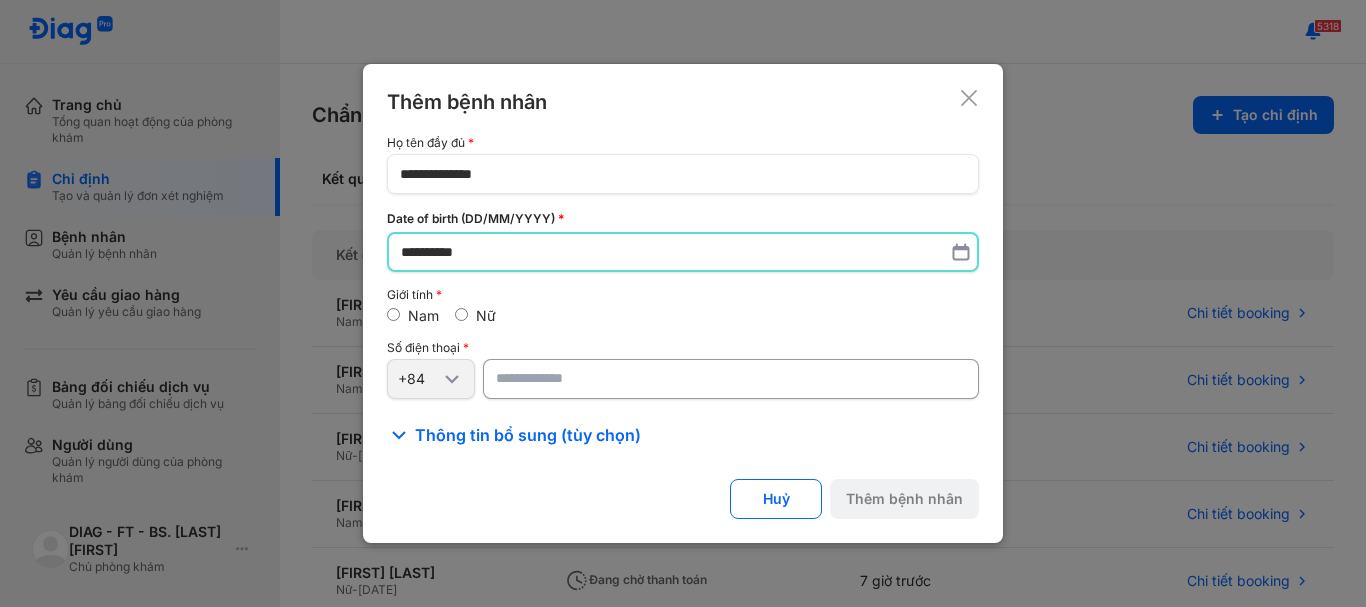type on "**********" 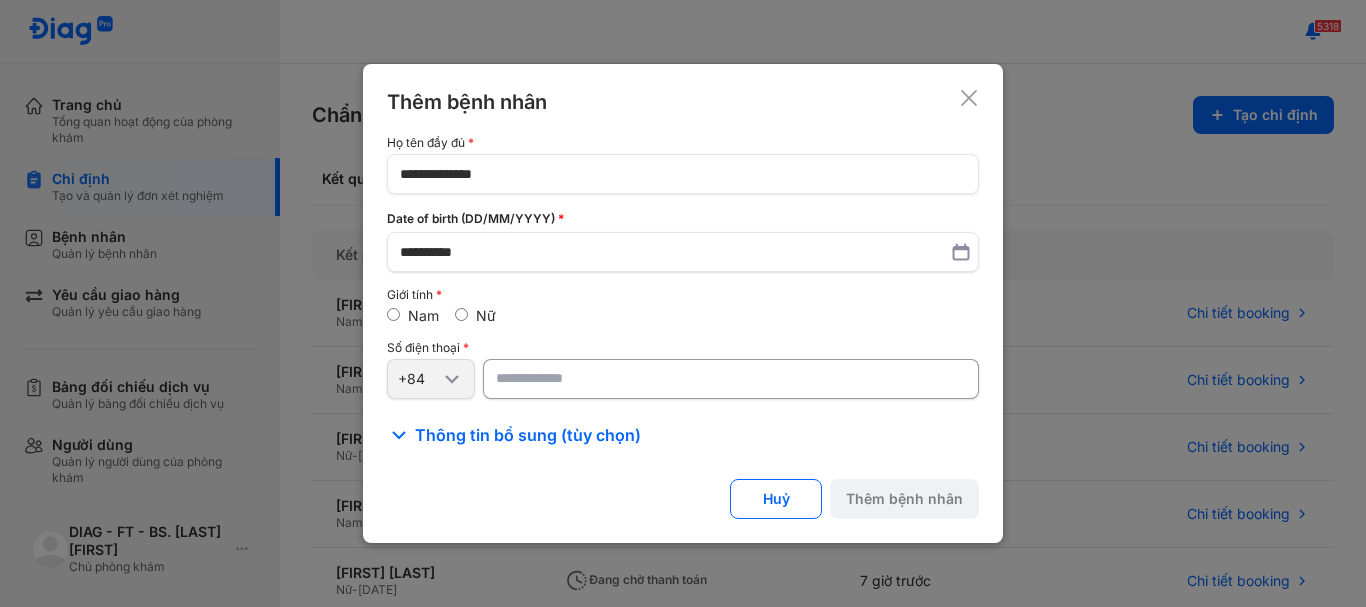 click at bounding box center [731, 379] 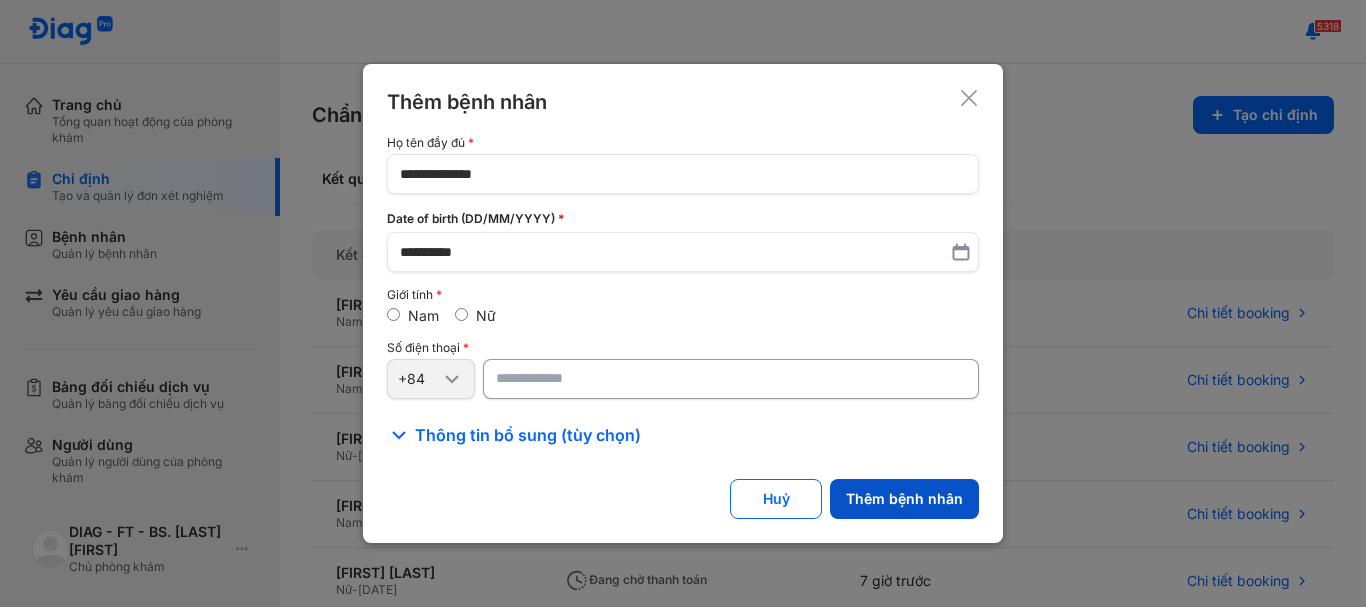 type on "**********" 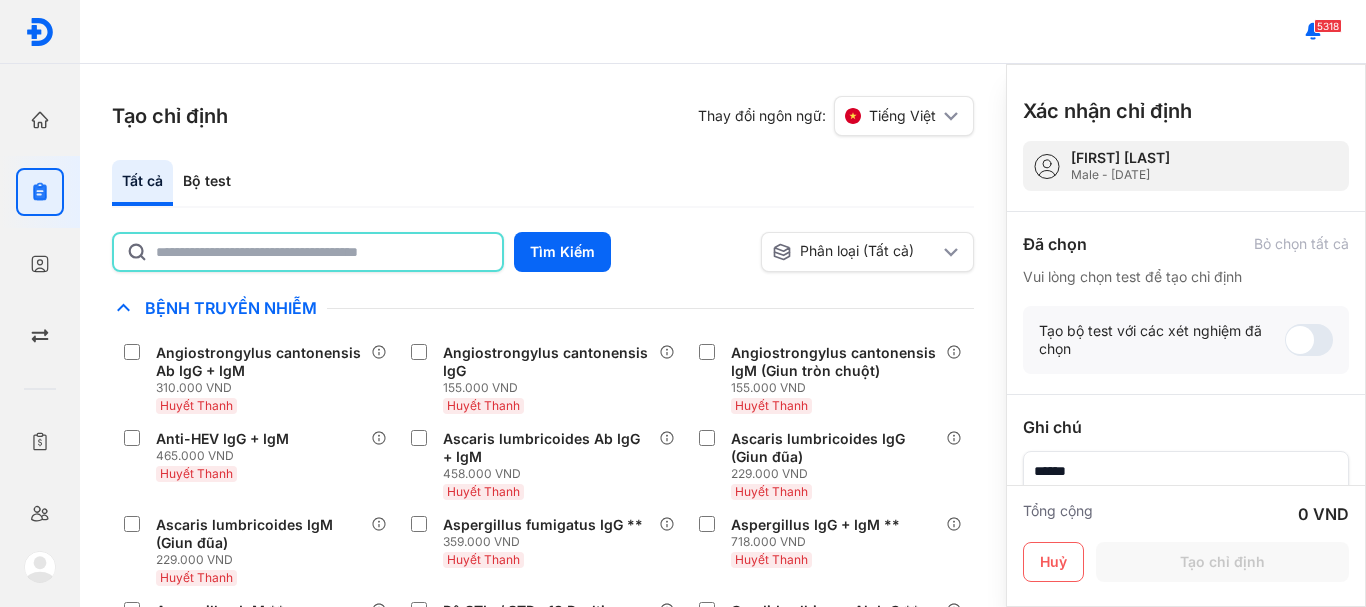 click 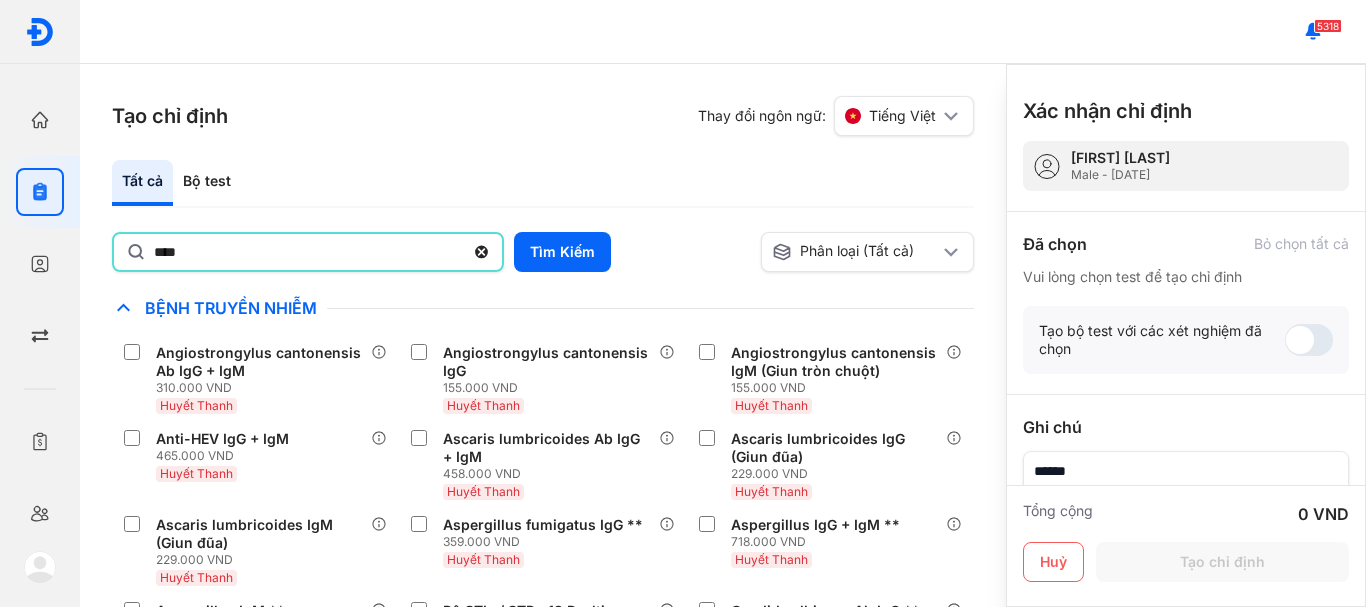 type on "****" 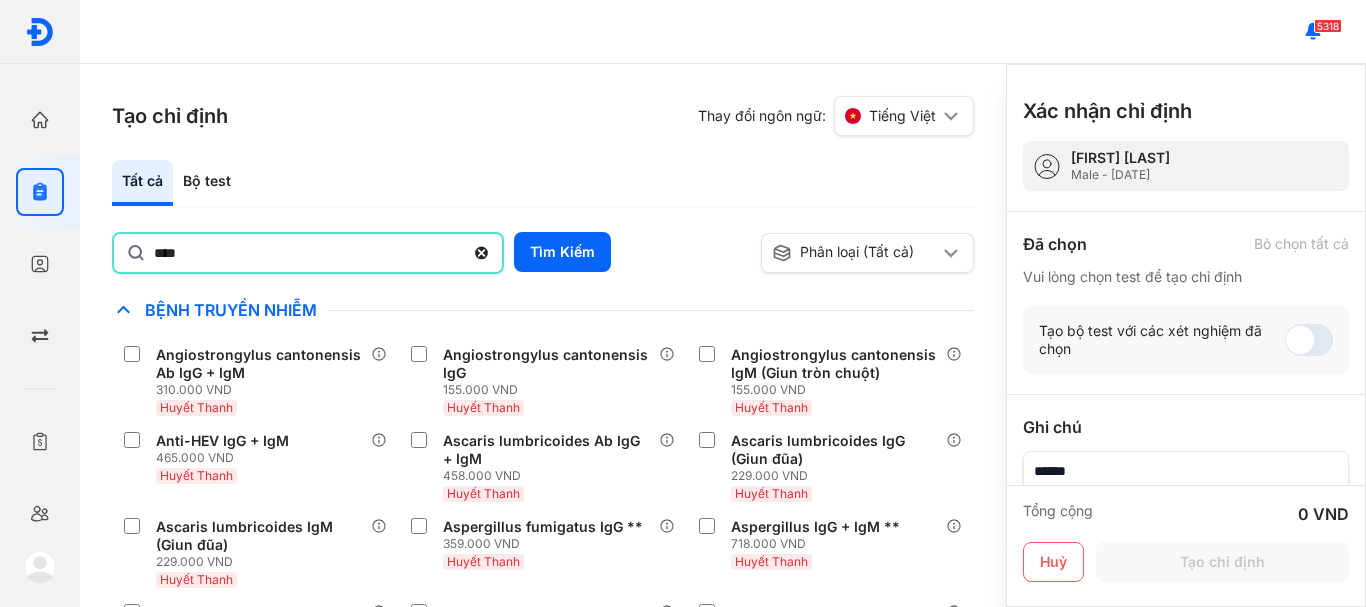 click on "**** Tìm Kiếm" at bounding box center (432, 253) 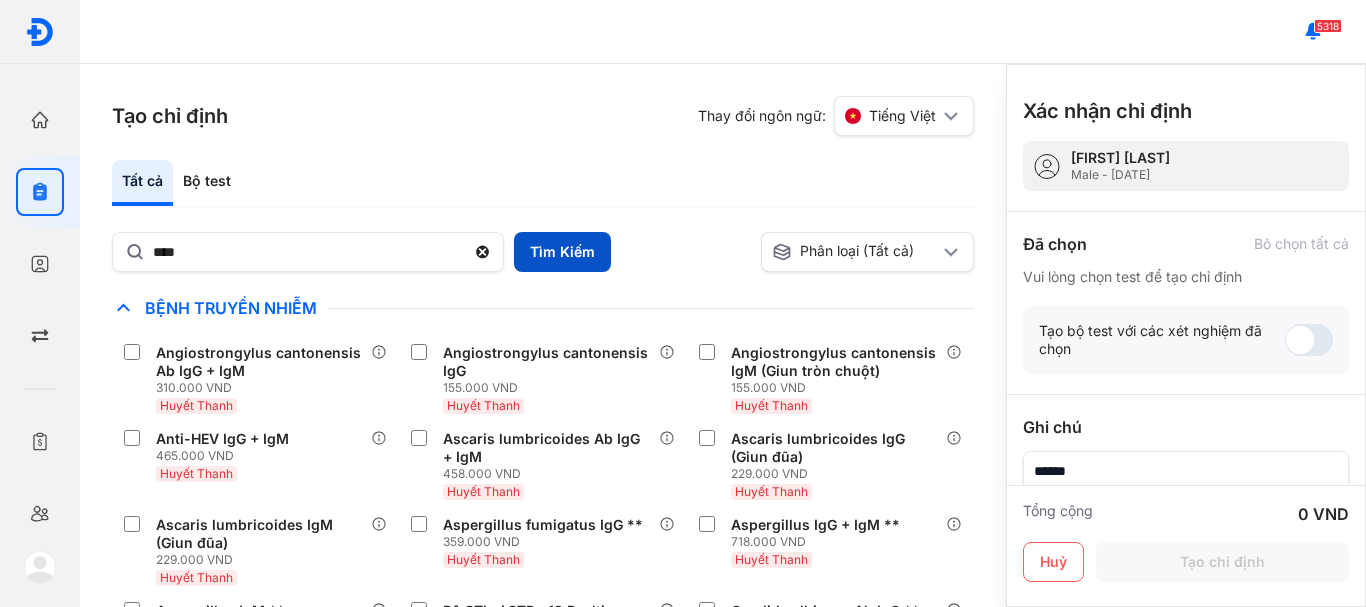 click on "Tìm Kiếm" at bounding box center [562, 252] 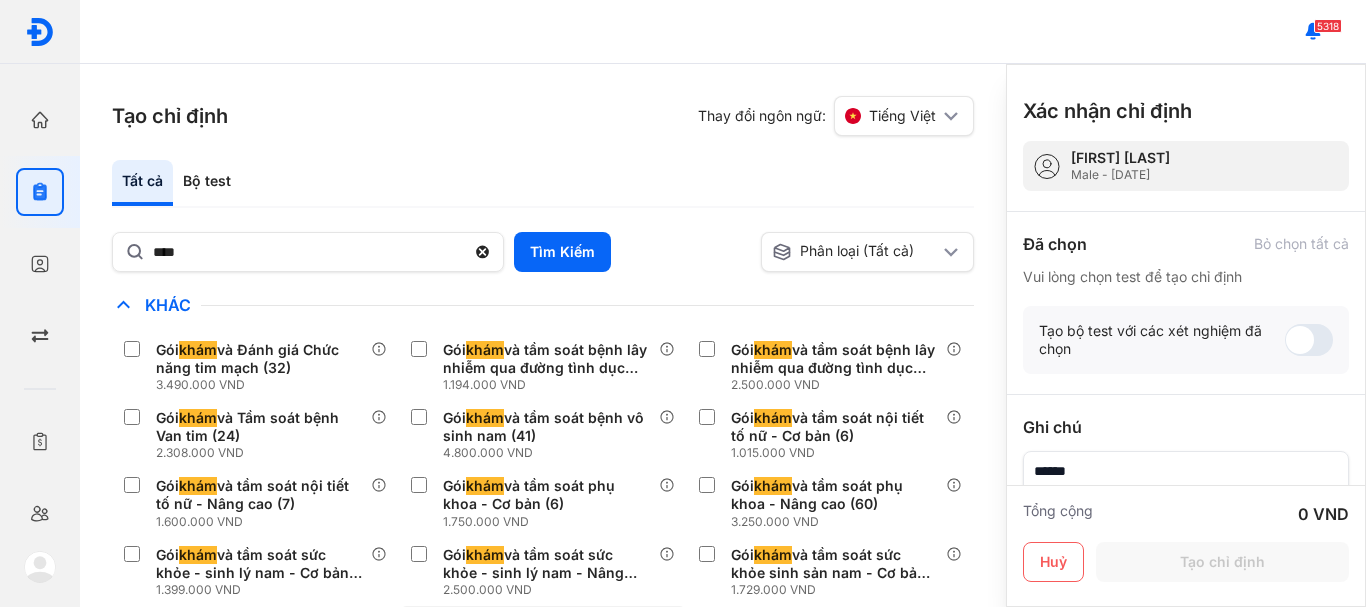scroll, scrollTop: 400, scrollLeft: 0, axis: vertical 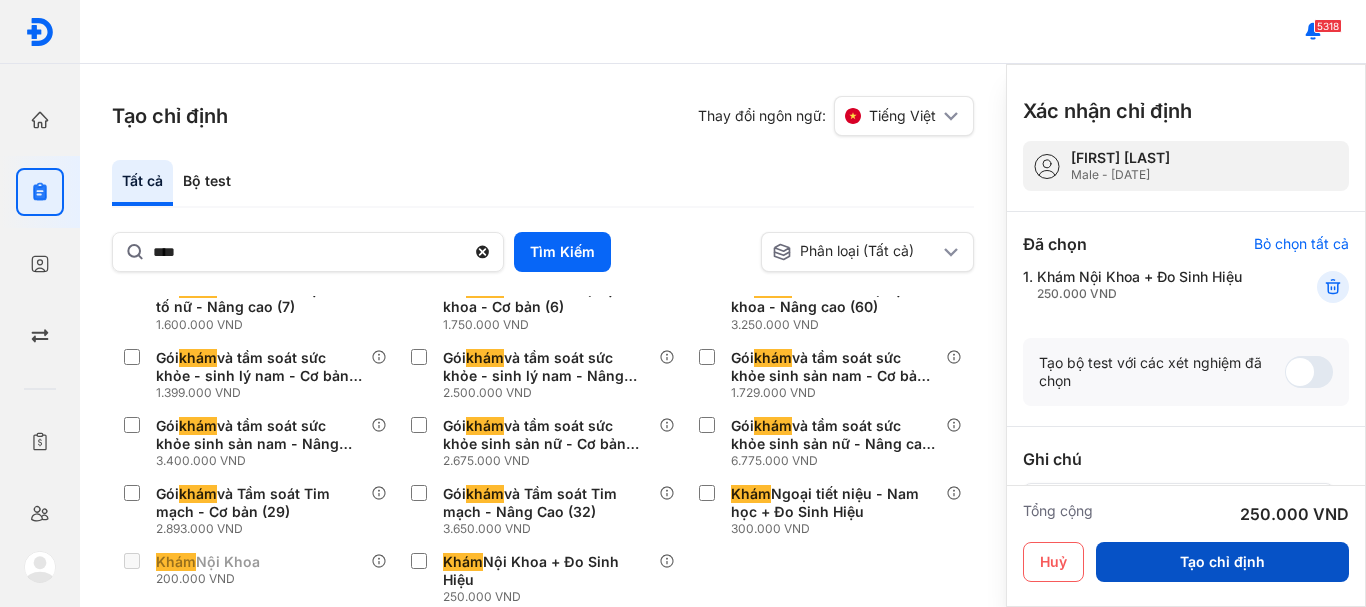 click on "Tạo chỉ định" at bounding box center [1222, 562] 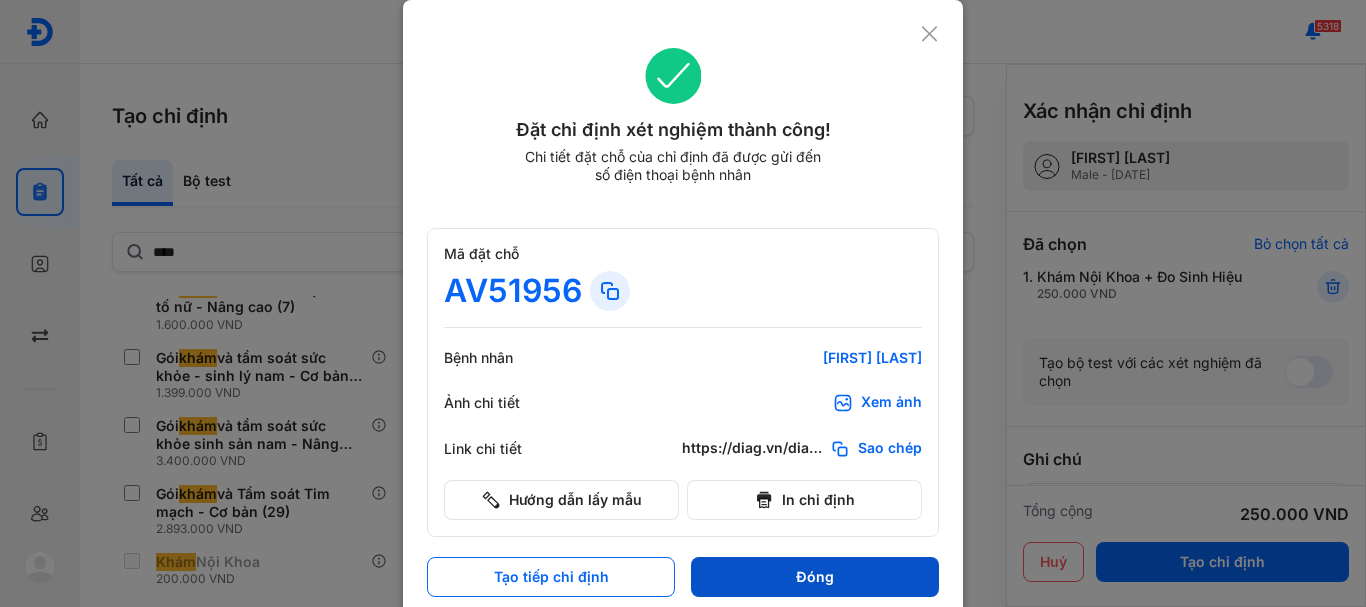 click on "Đóng" at bounding box center [815, 577] 